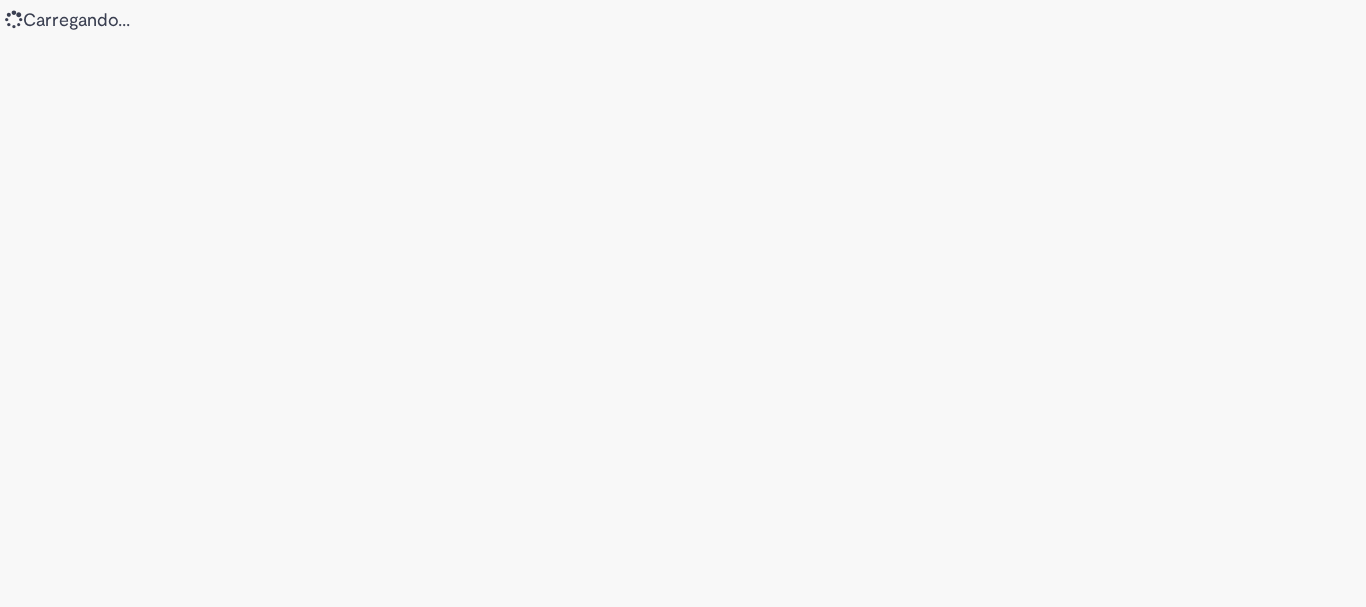 scroll, scrollTop: 0, scrollLeft: 0, axis: both 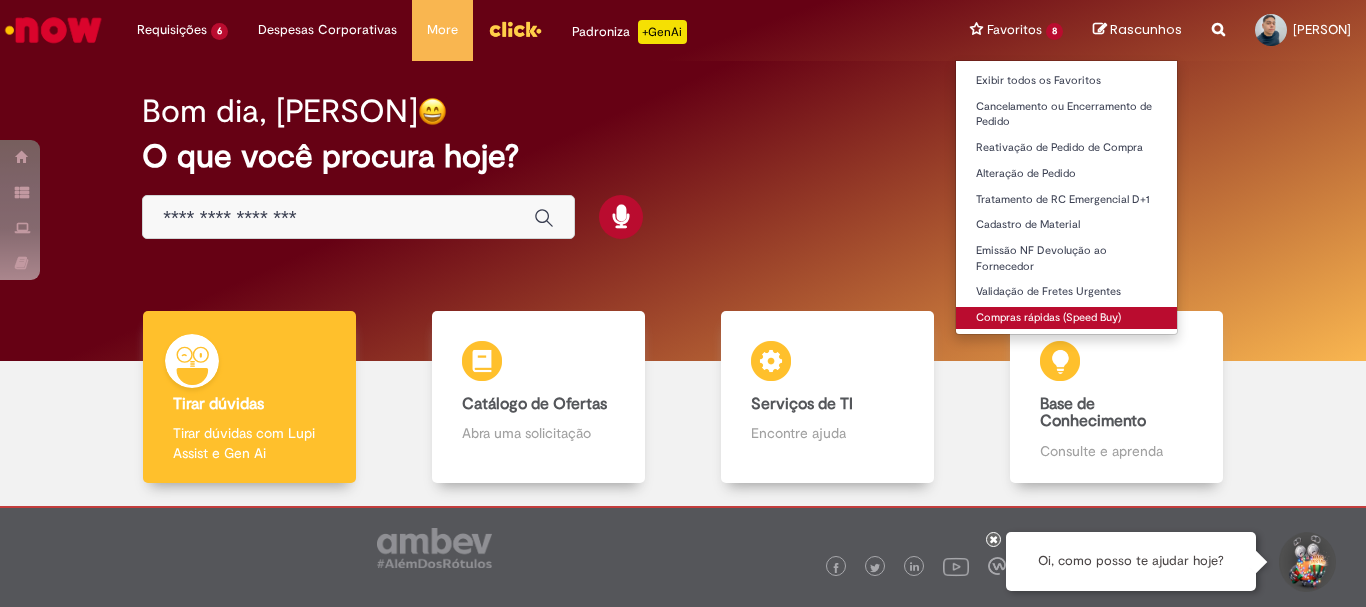 click on "Compras rápidas (Speed Buy)" at bounding box center [1066, 316] 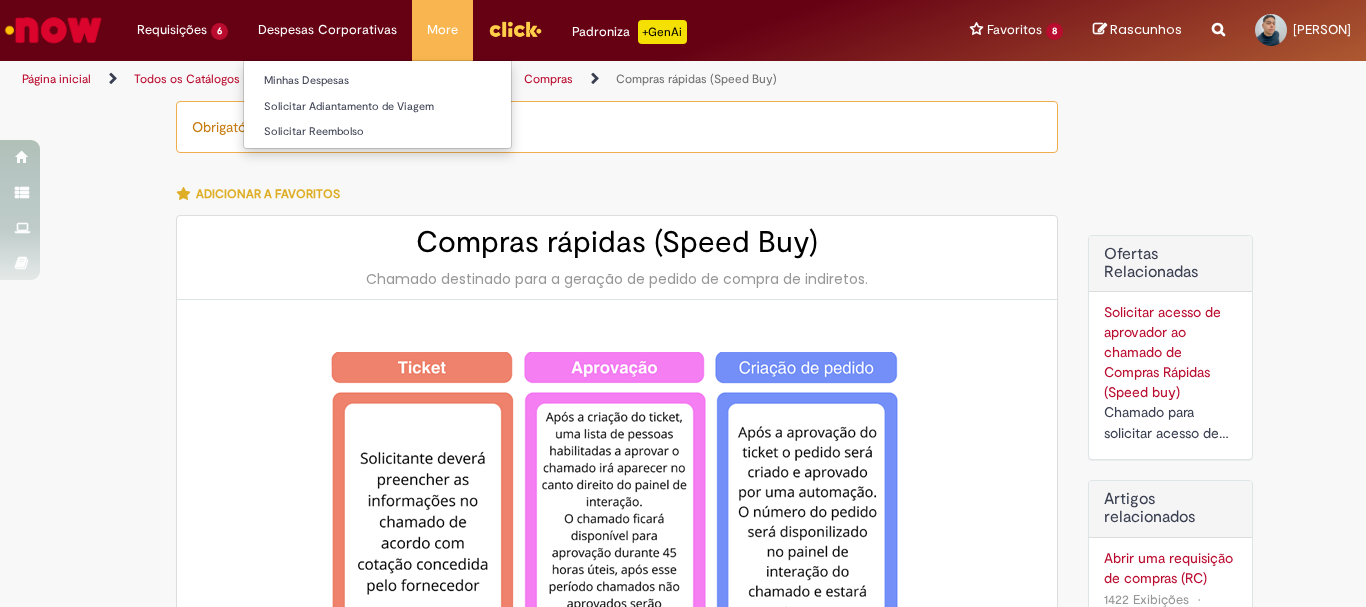 type on "********" 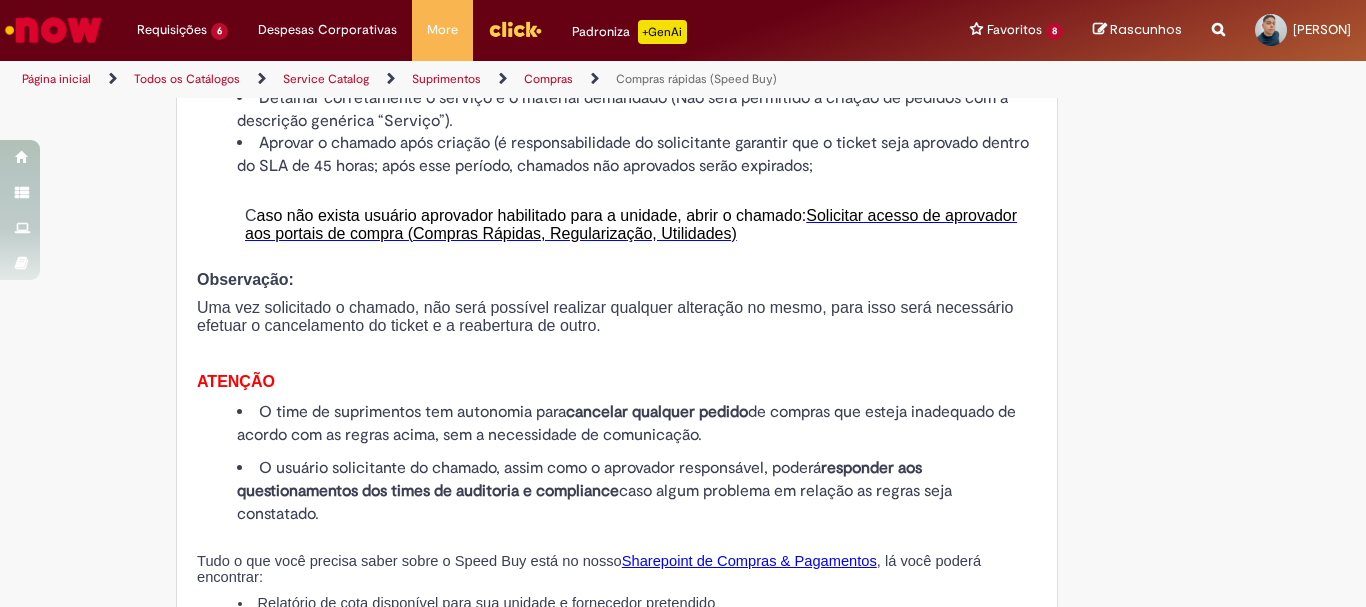 scroll, scrollTop: 2300, scrollLeft: 0, axis: vertical 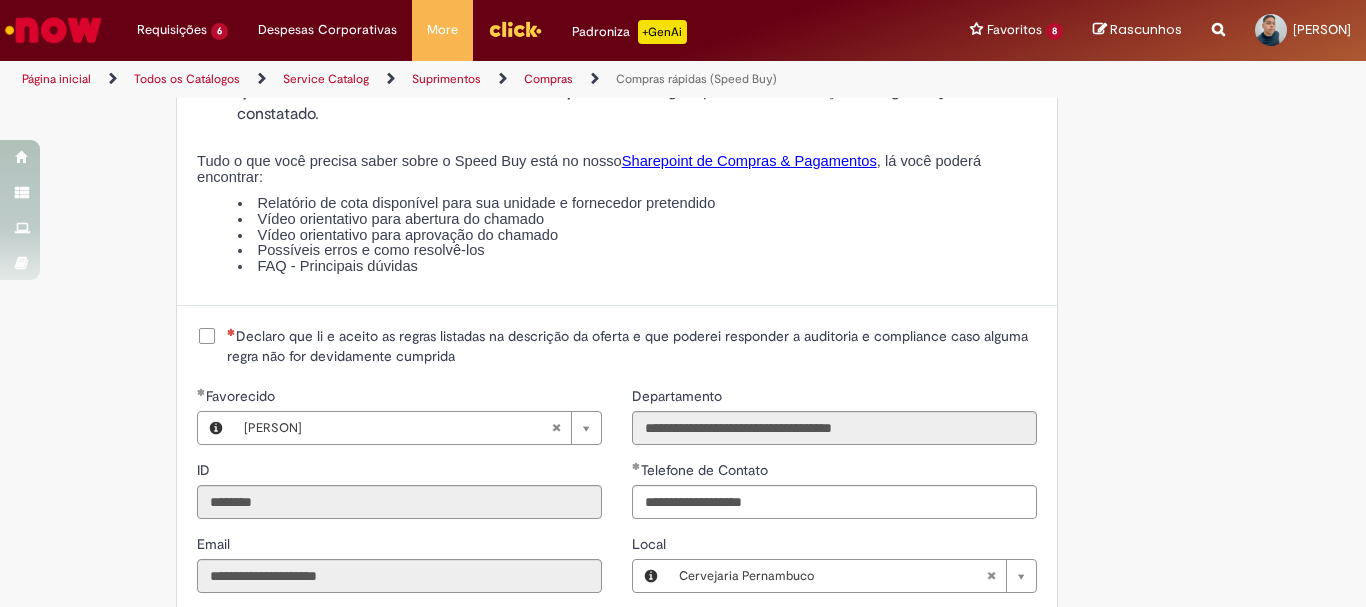 click on "Declaro que li e aceito as regras listadas na descrição da oferta e que poderei responder a auditoria e compliance caso alguma regra não for devidamente cumprida" at bounding box center [632, 346] 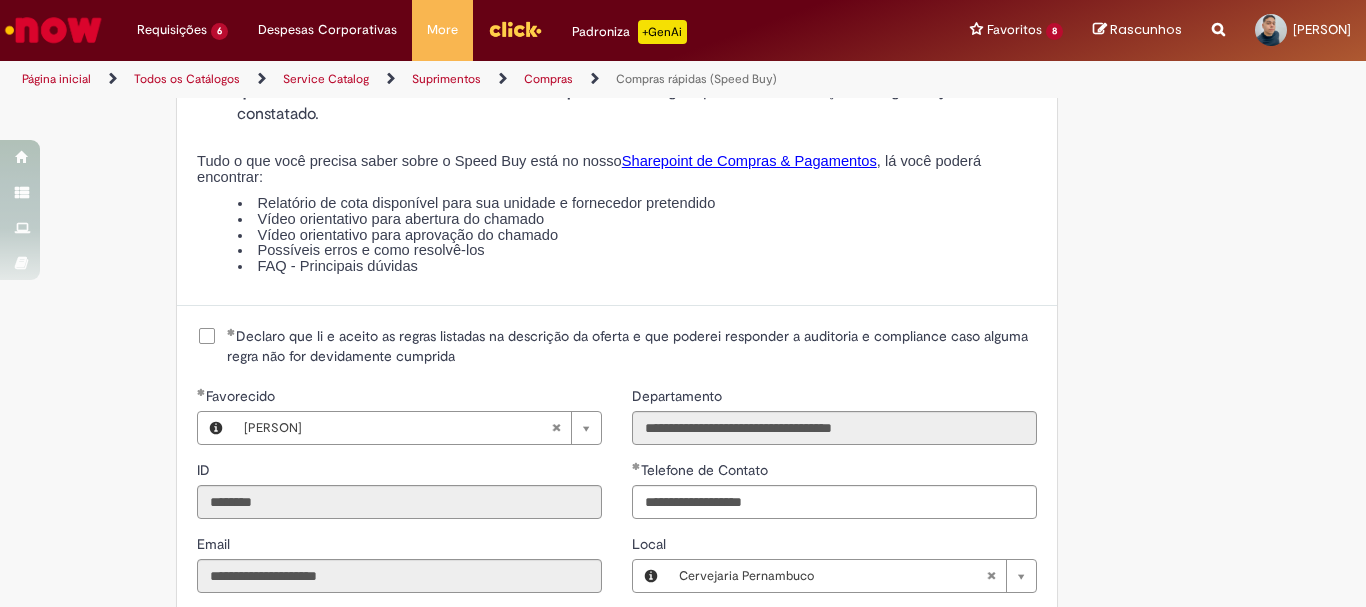 scroll, scrollTop: 2700, scrollLeft: 0, axis: vertical 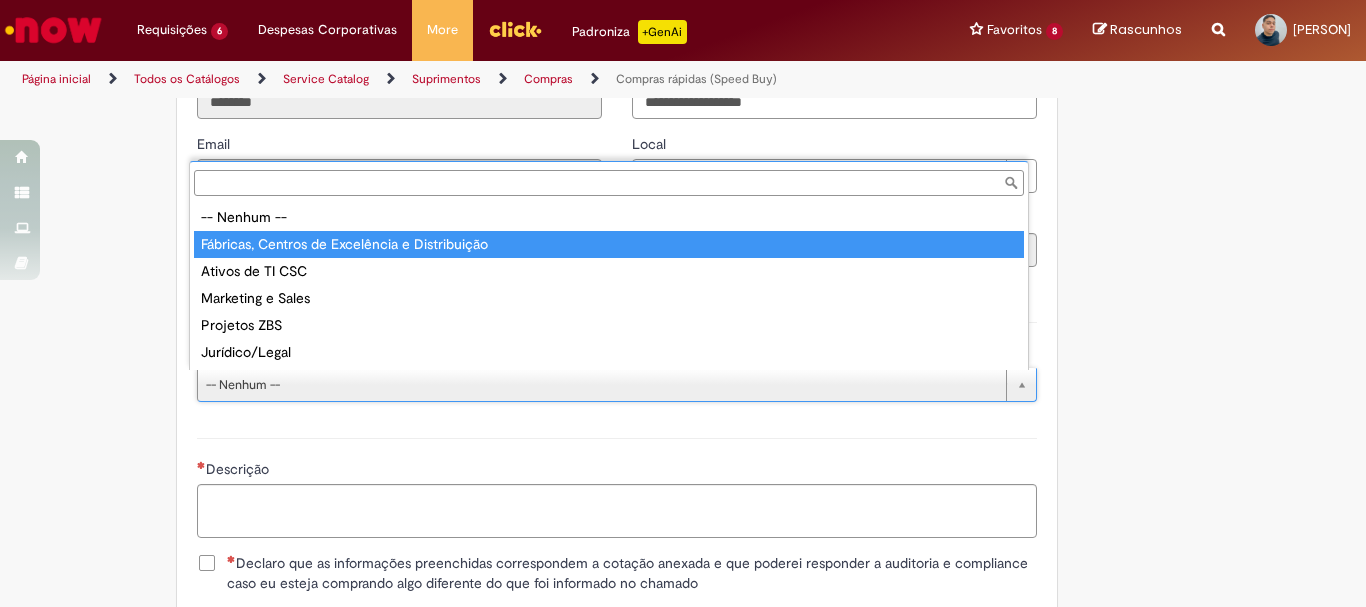 type on "**********" 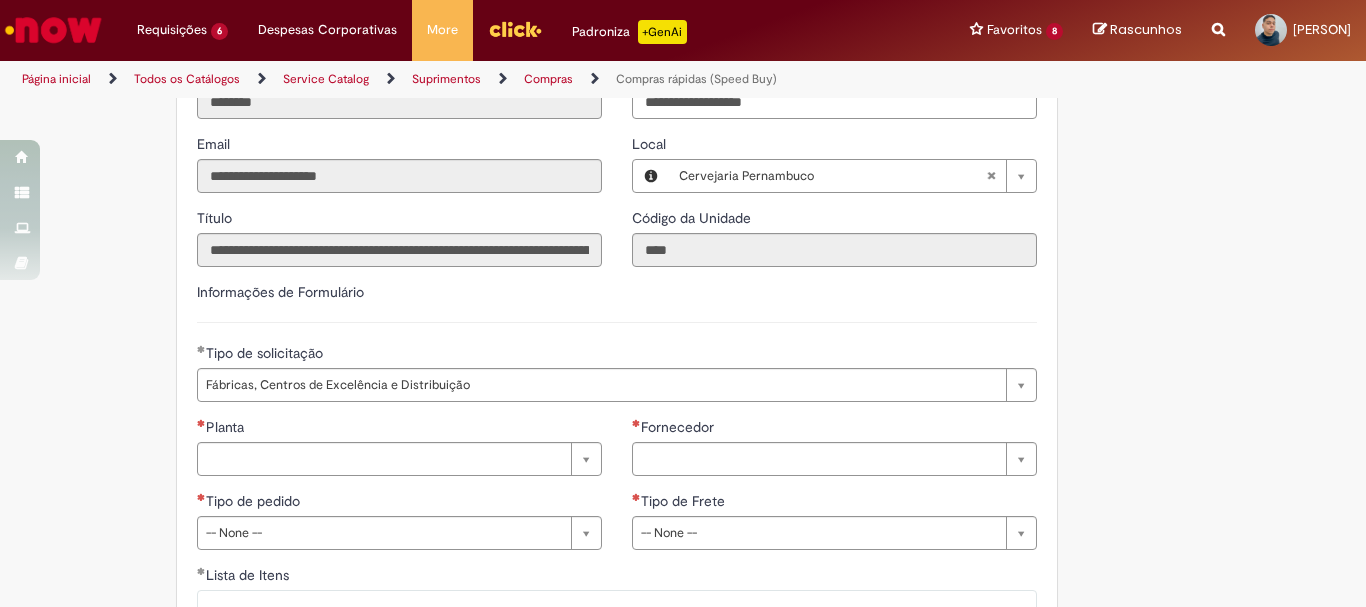click on "Planta" at bounding box center [227, 427] 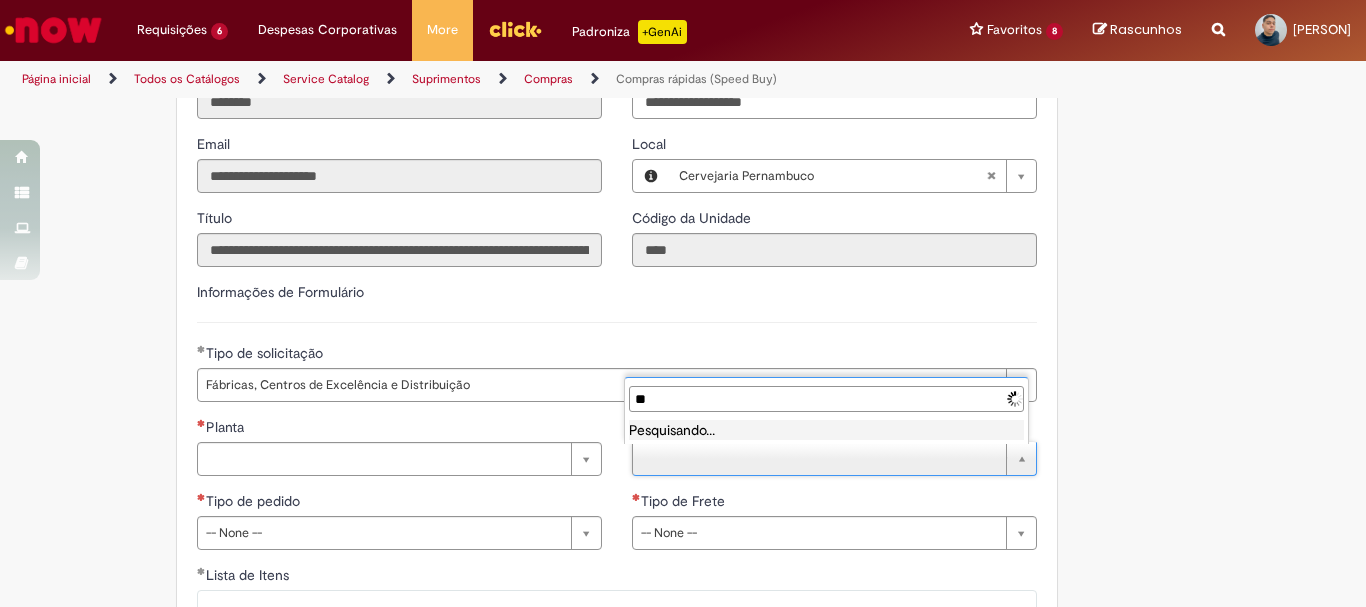 type on "*" 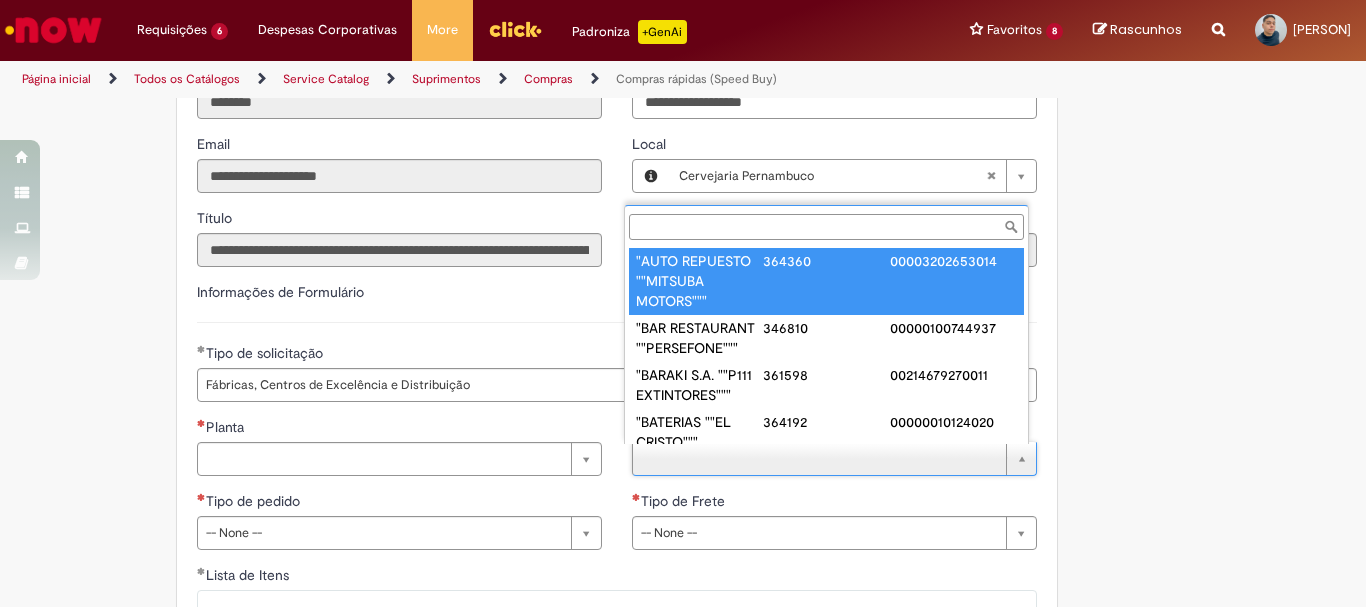 paste on "**********" 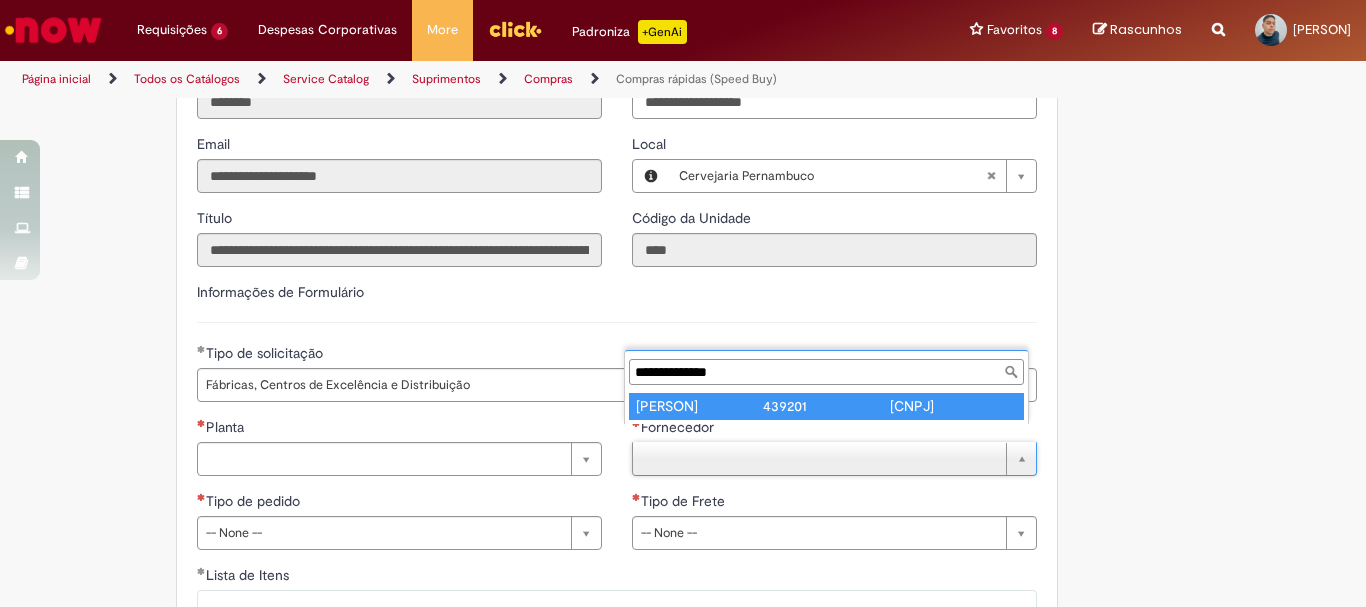 type on "**********" 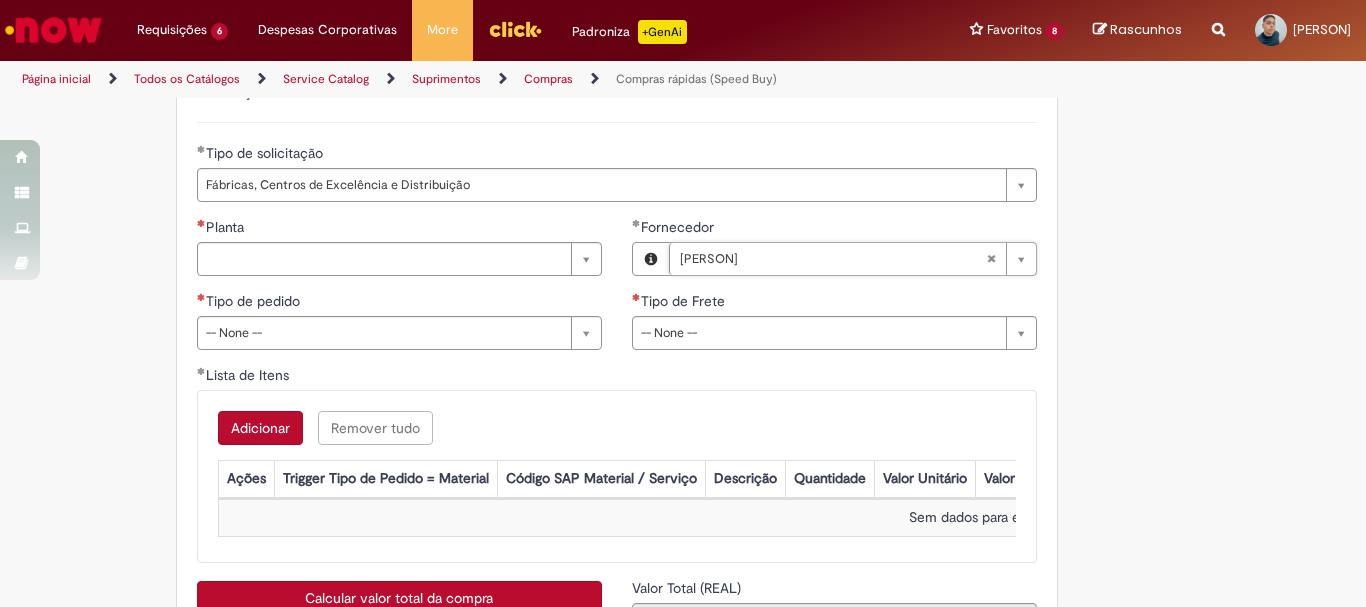 scroll, scrollTop: 3100, scrollLeft: 0, axis: vertical 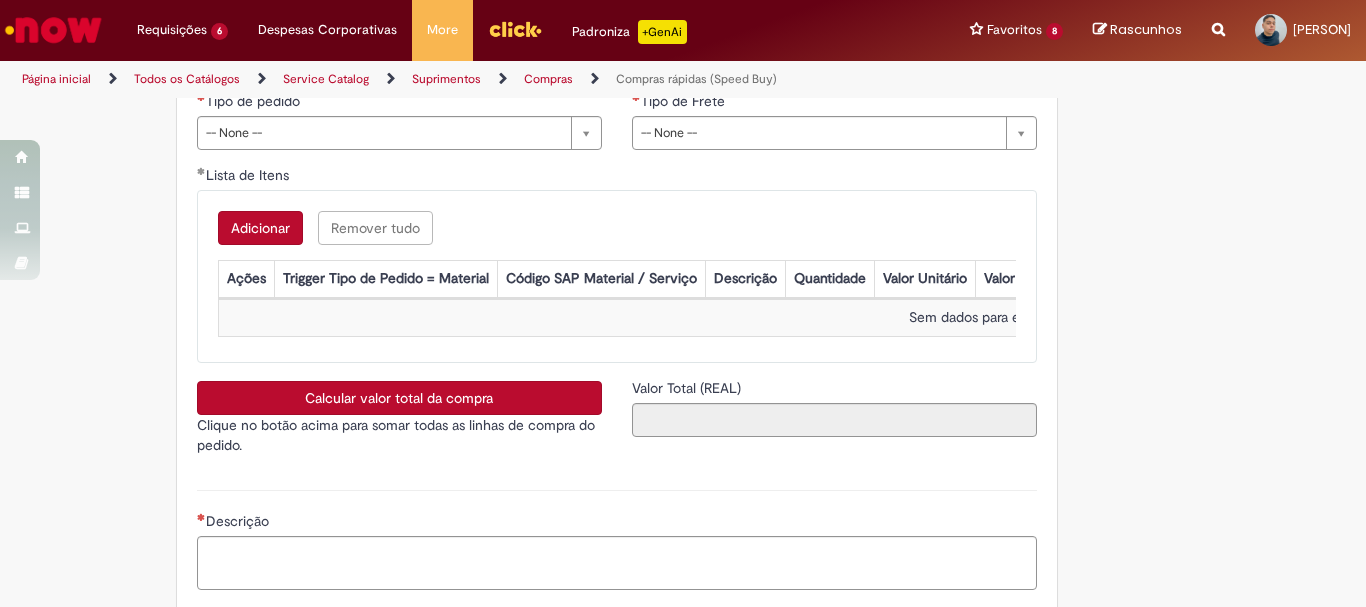 click on "Calcular valor total da compra" at bounding box center [399, 398] 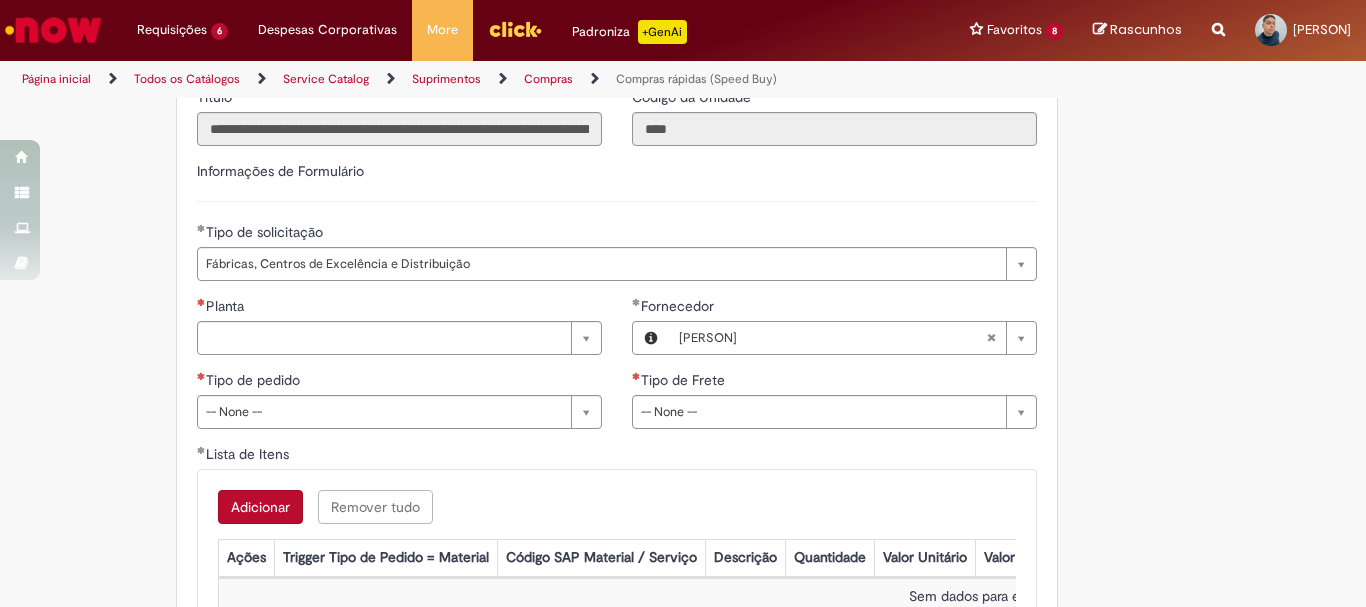 scroll, scrollTop: 3021, scrollLeft: 0, axis: vertical 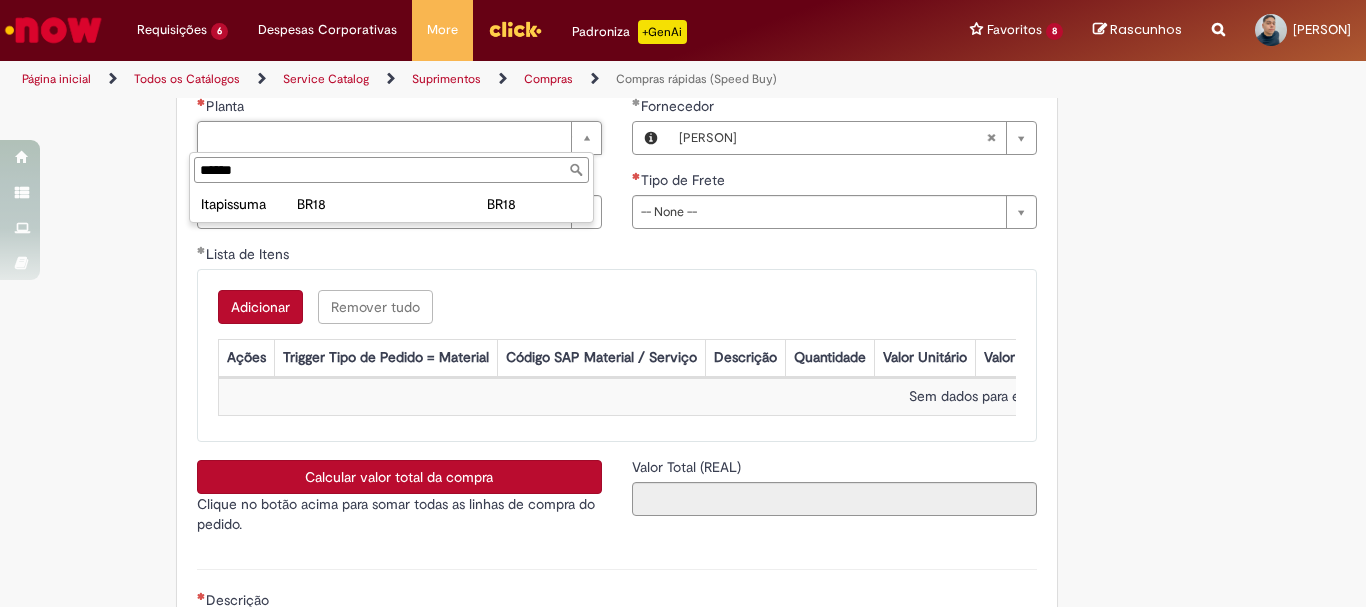 type on "******" 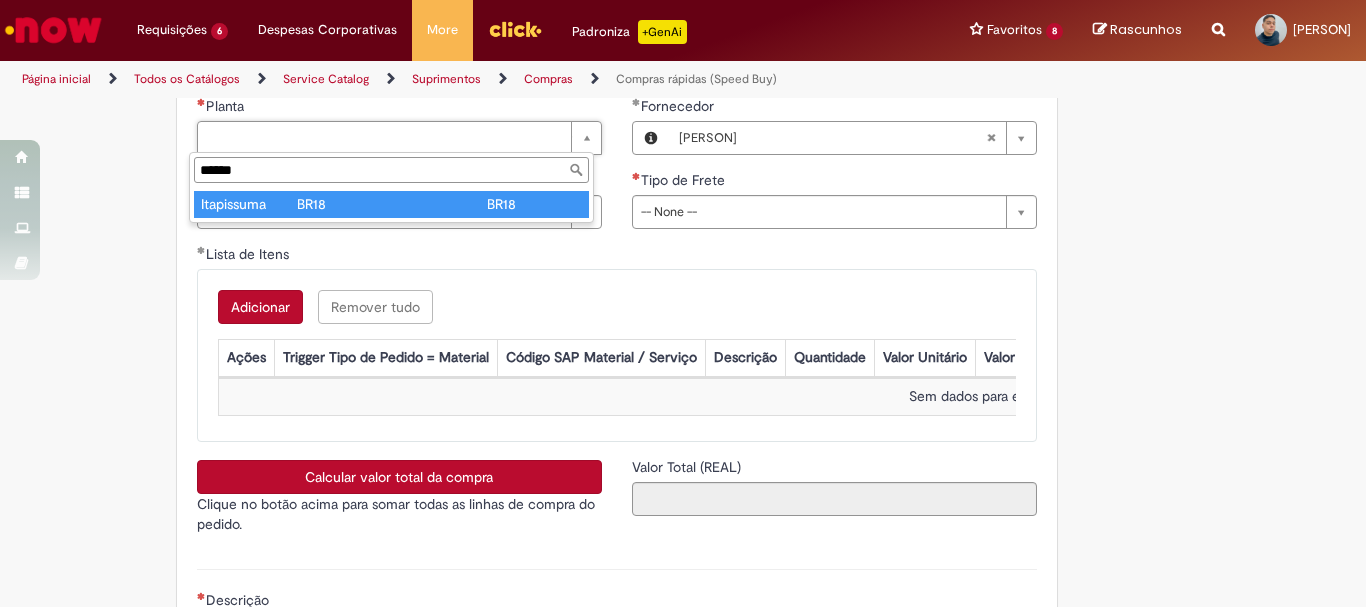 type on "**********" 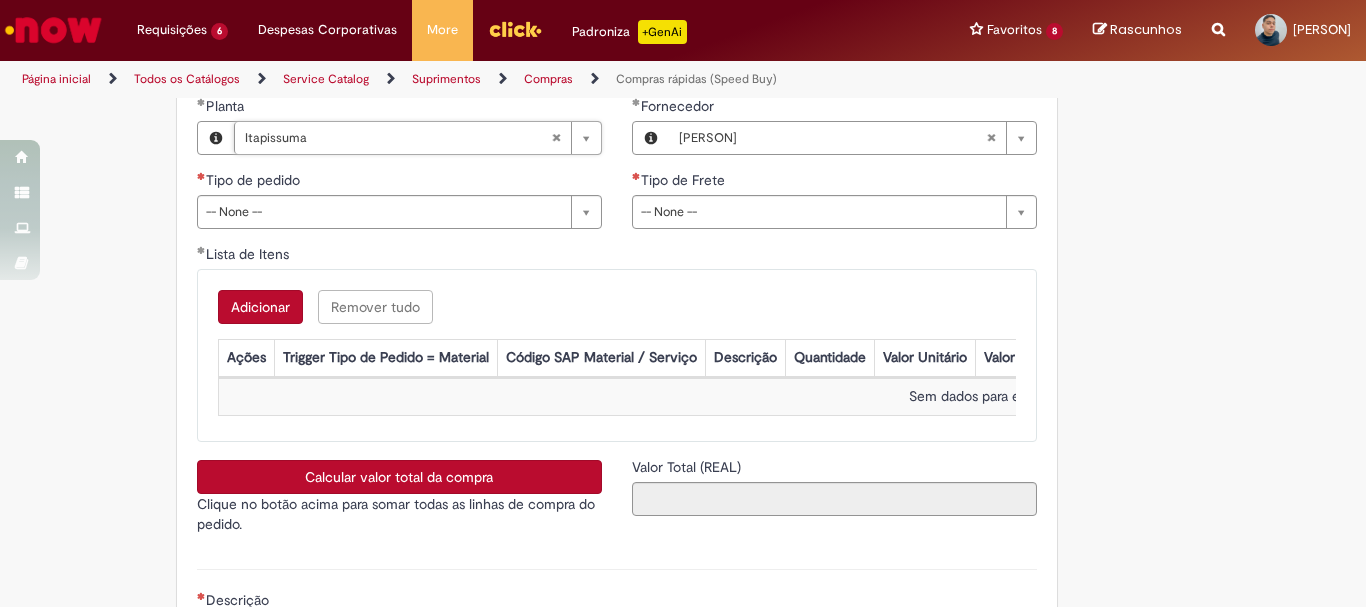 click on "Clique no botão acima para somar todas as linhas de compra do pedido." at bounding box center [399, 514] 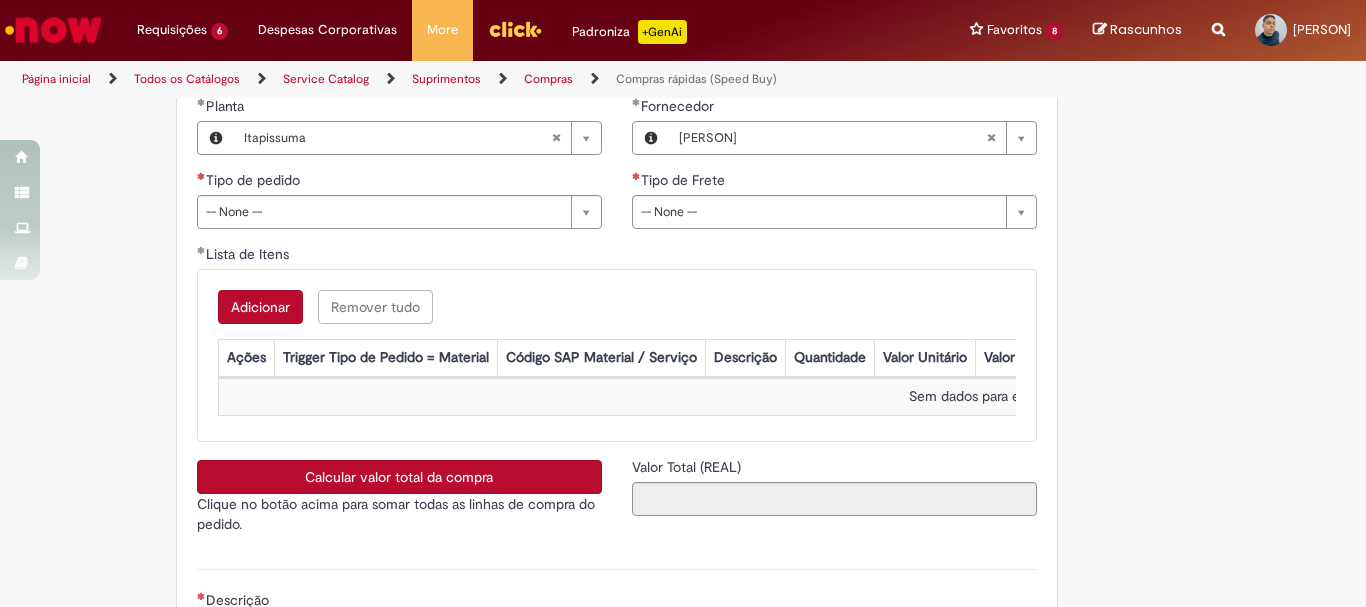 click on "Calcular valor total da compra" at bounding box center (399, 477) 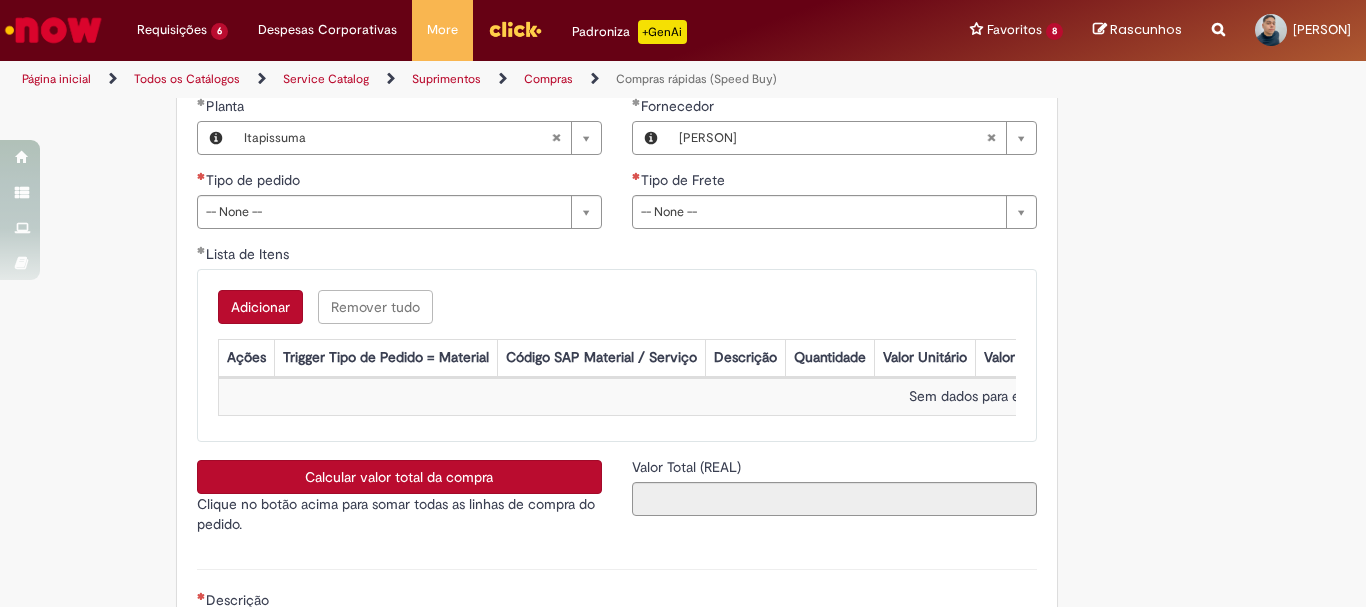click on "**********" at bounding box center [399, 170] 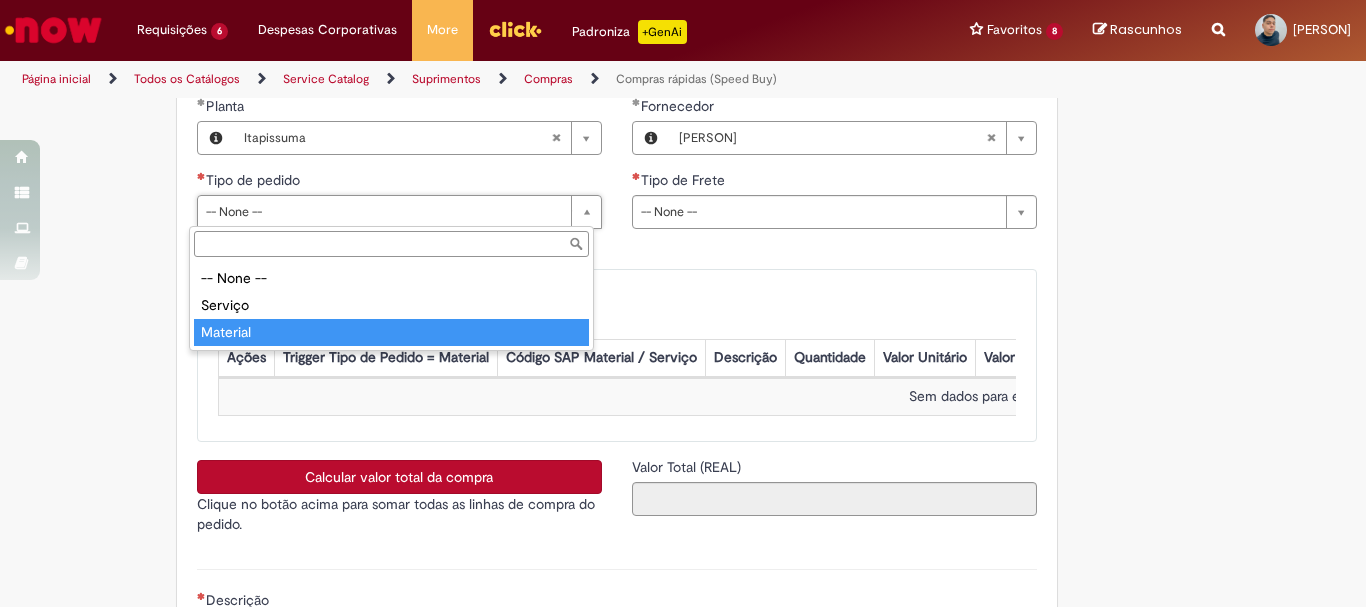 type on "********" 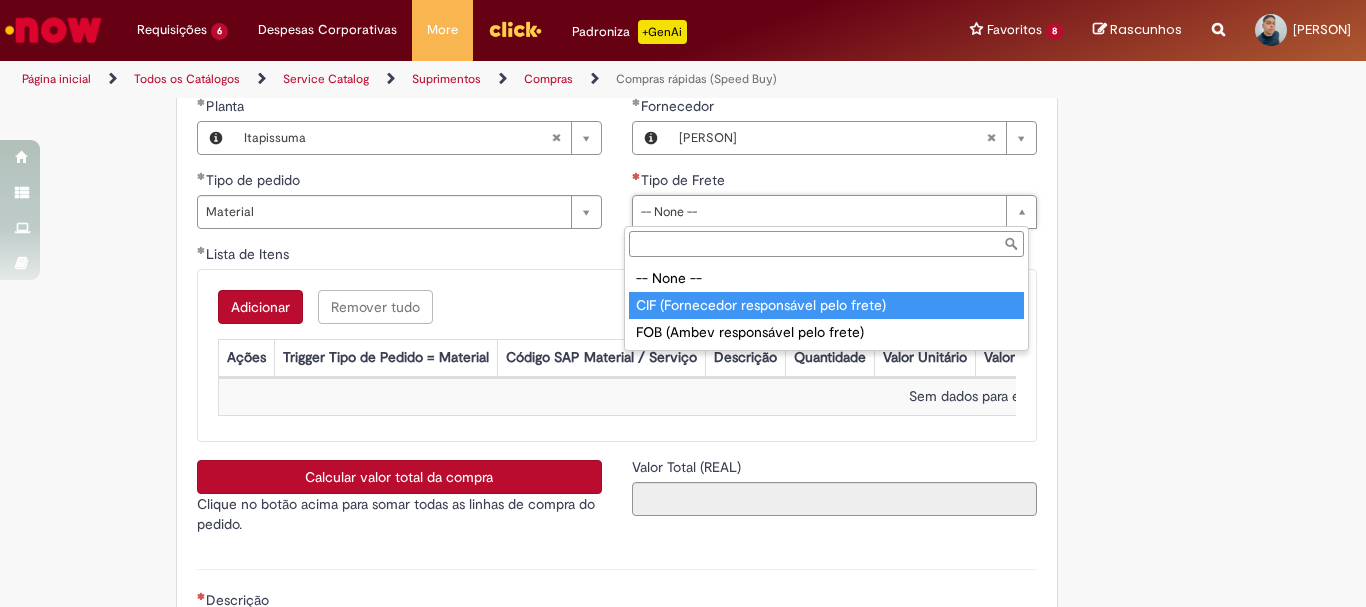 type on "**********" 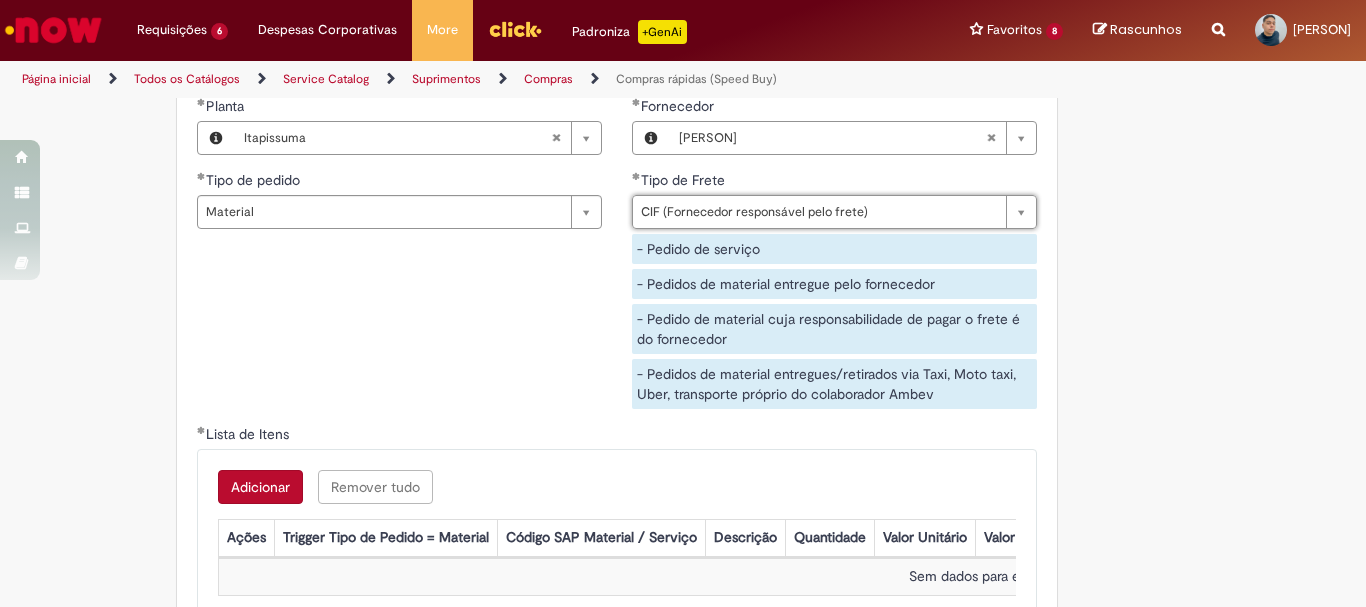 click on "**********" at bounding box center (617, 260) 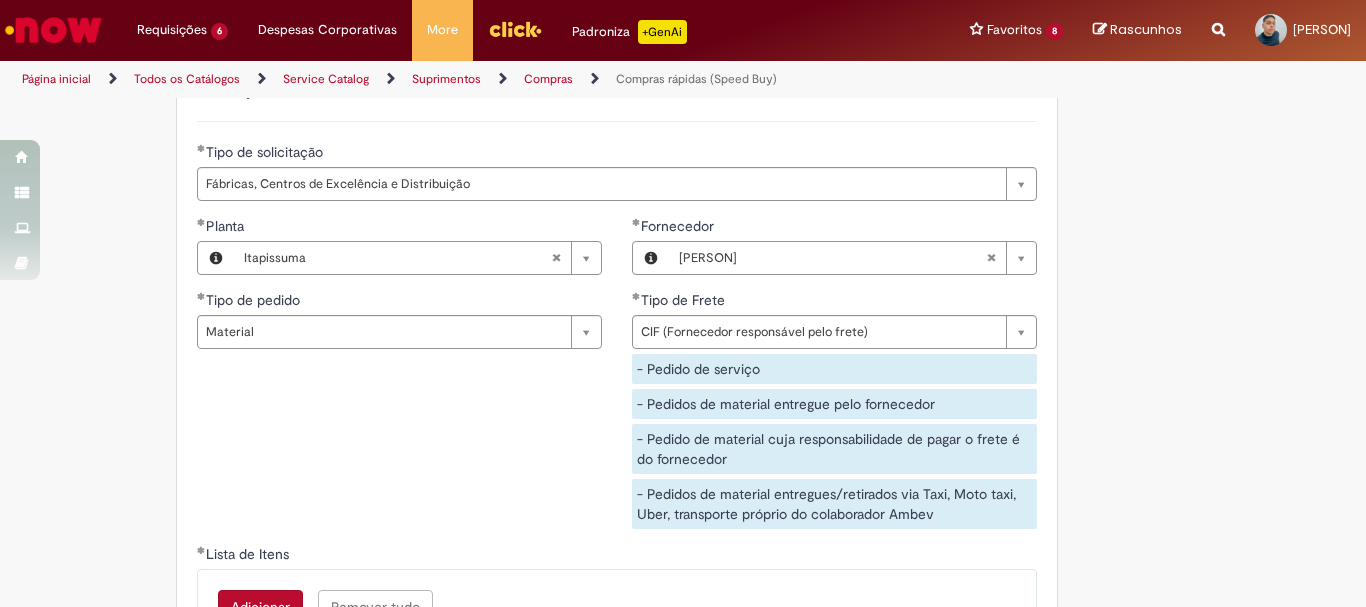 scroll, scrollTop: 2801, scrollLeft: 0, axis: vertical 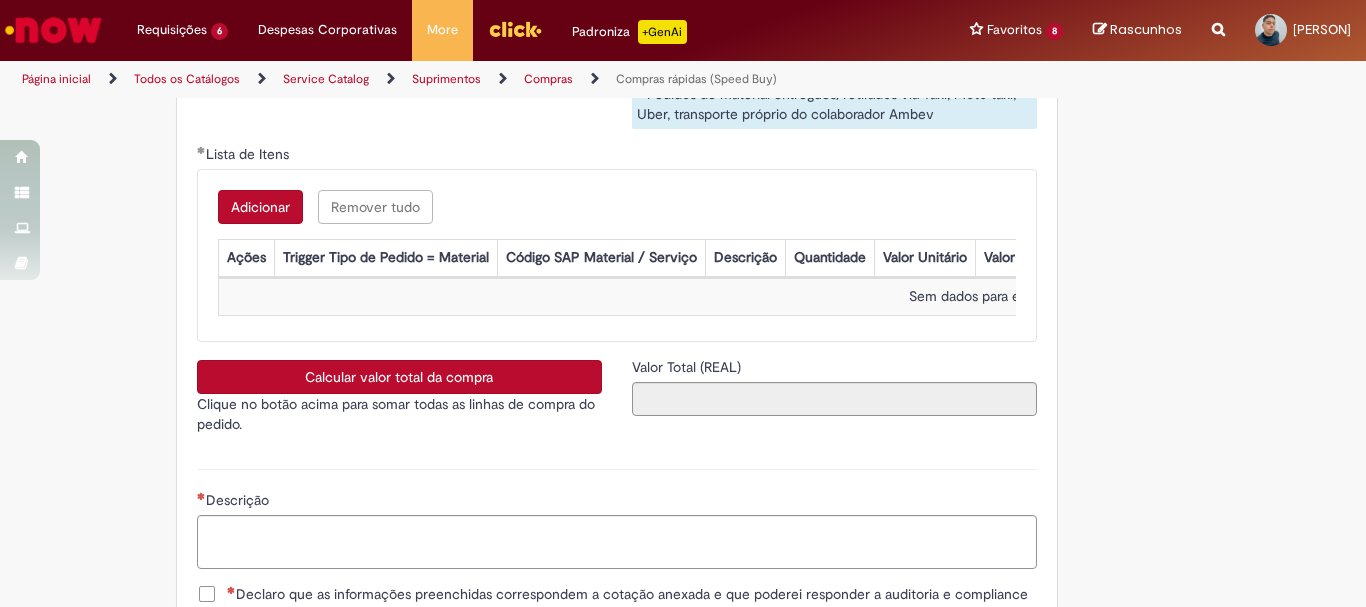 click on "Adicionar" at bounding box center [260, 207] 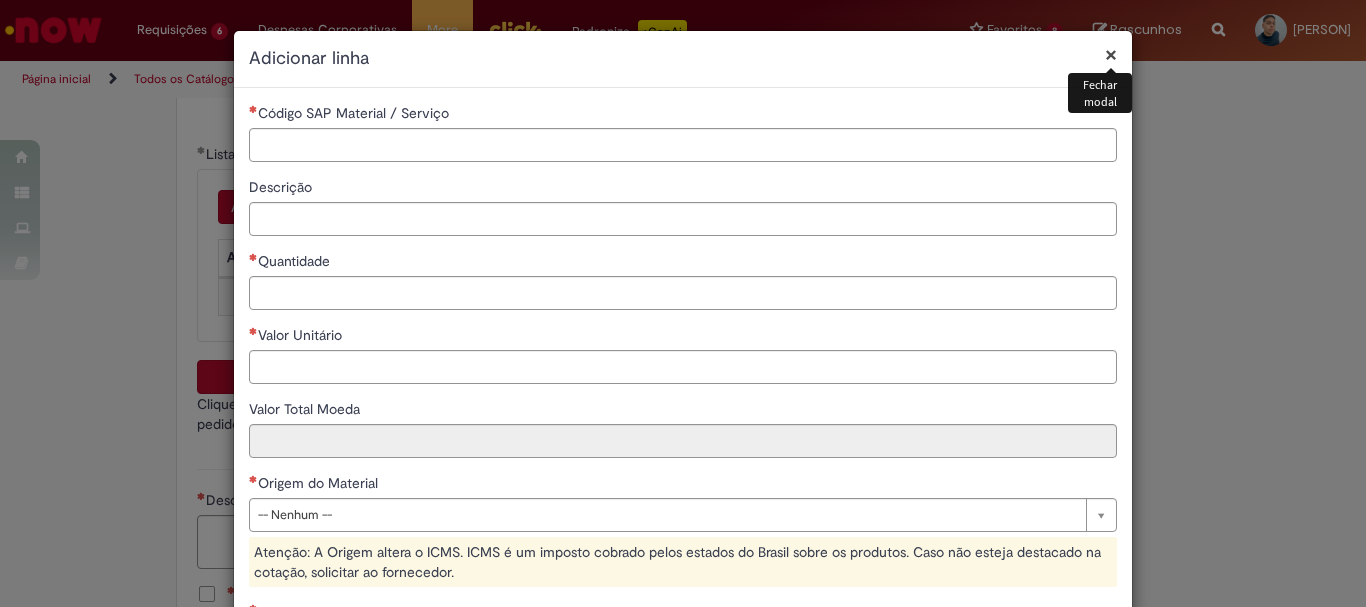 type 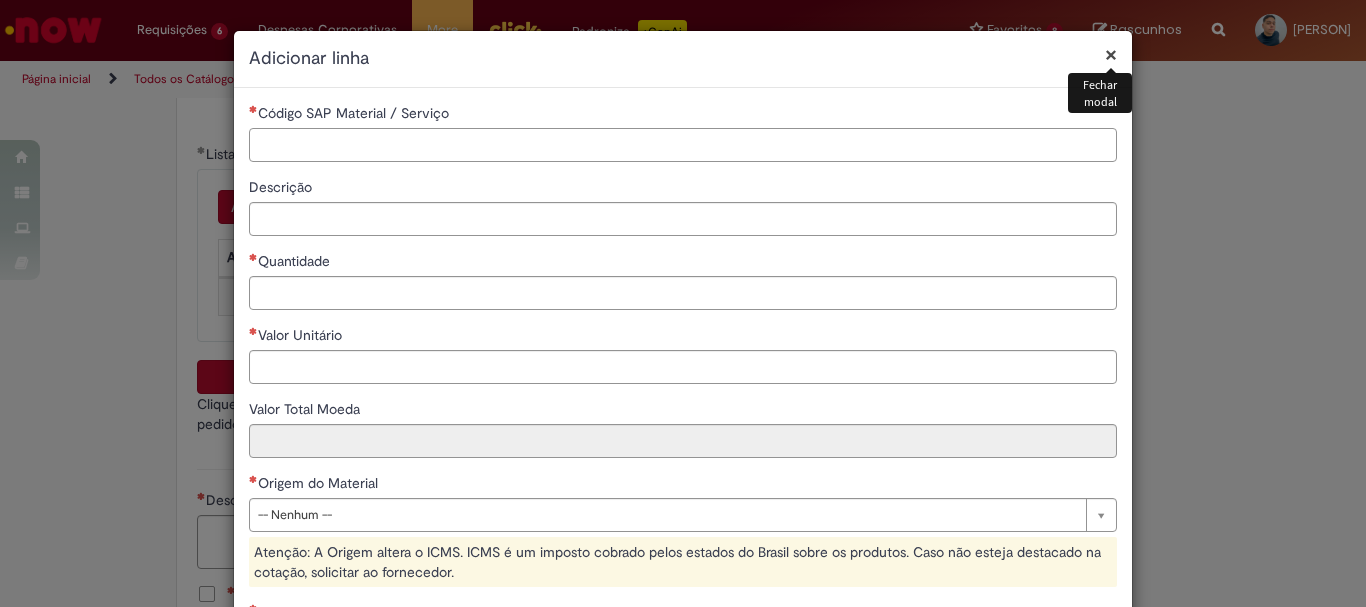 click on "Código SAP Material / Serviço" at bounding box center [683, 145] 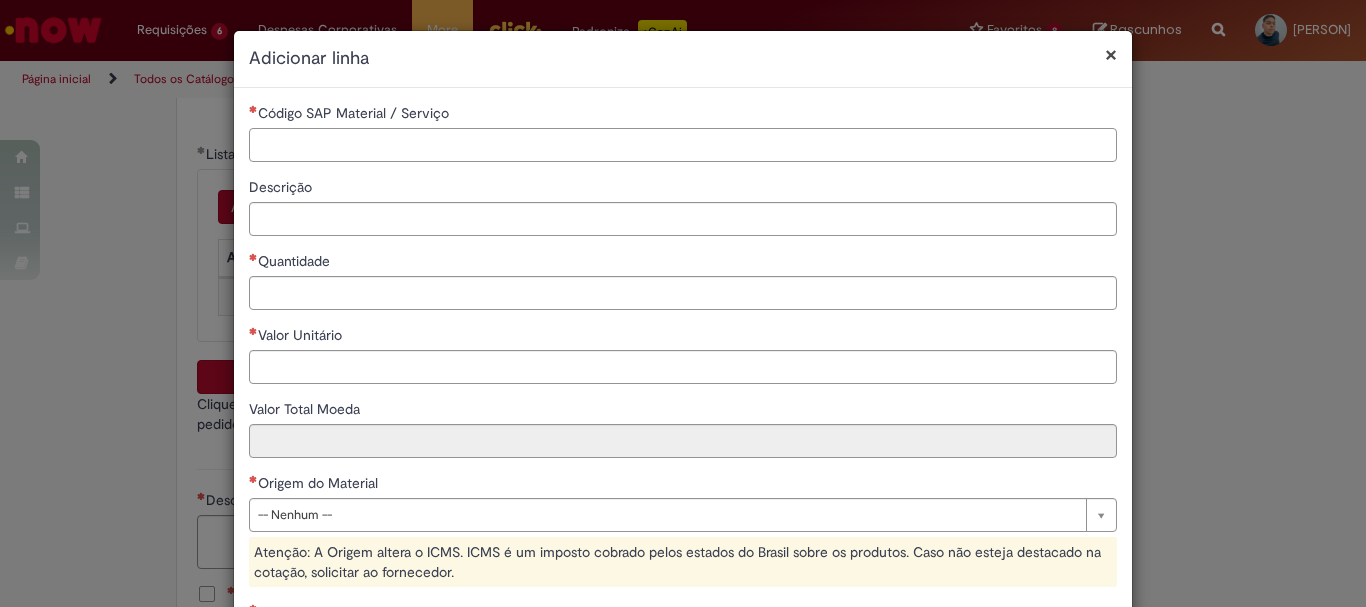 paste on "**********" 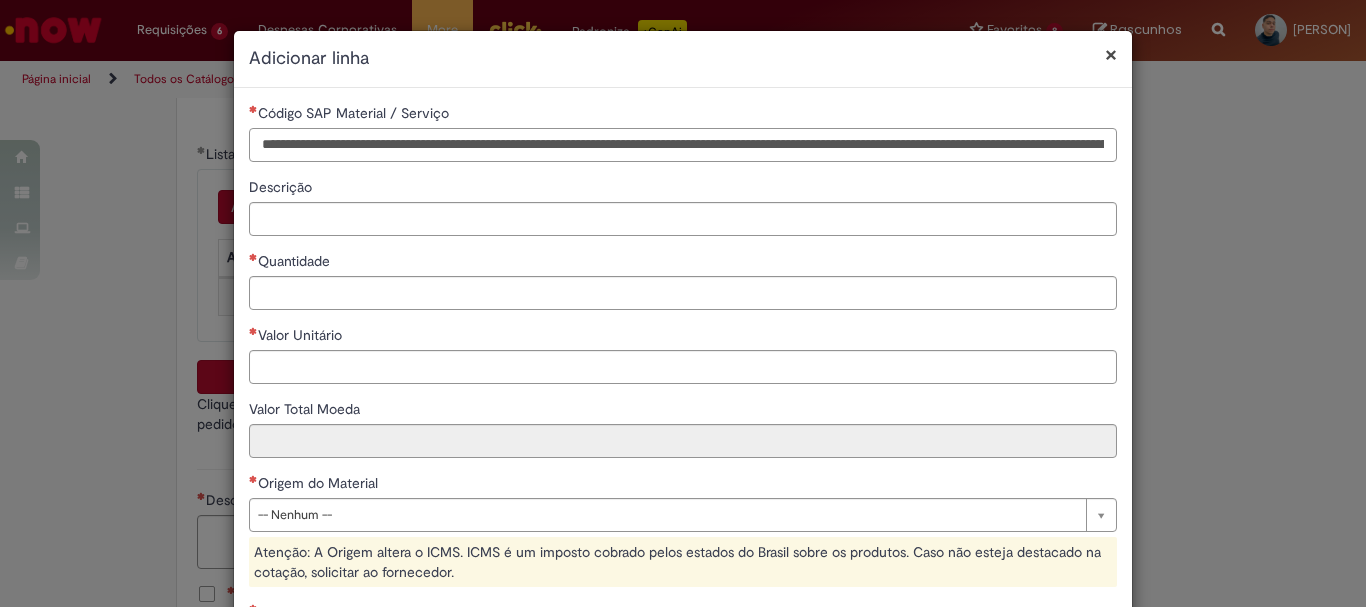 scroll, scrollTop: 0, scrollLeft: 3422, axis: horizontal 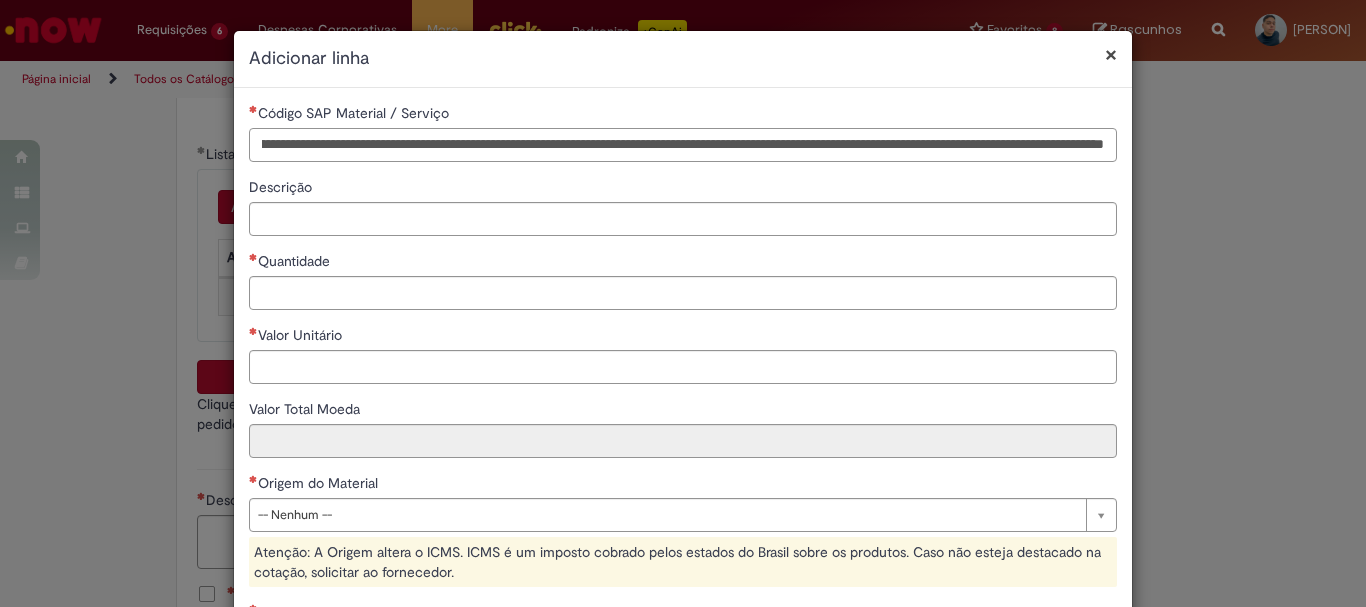 type on "**********" 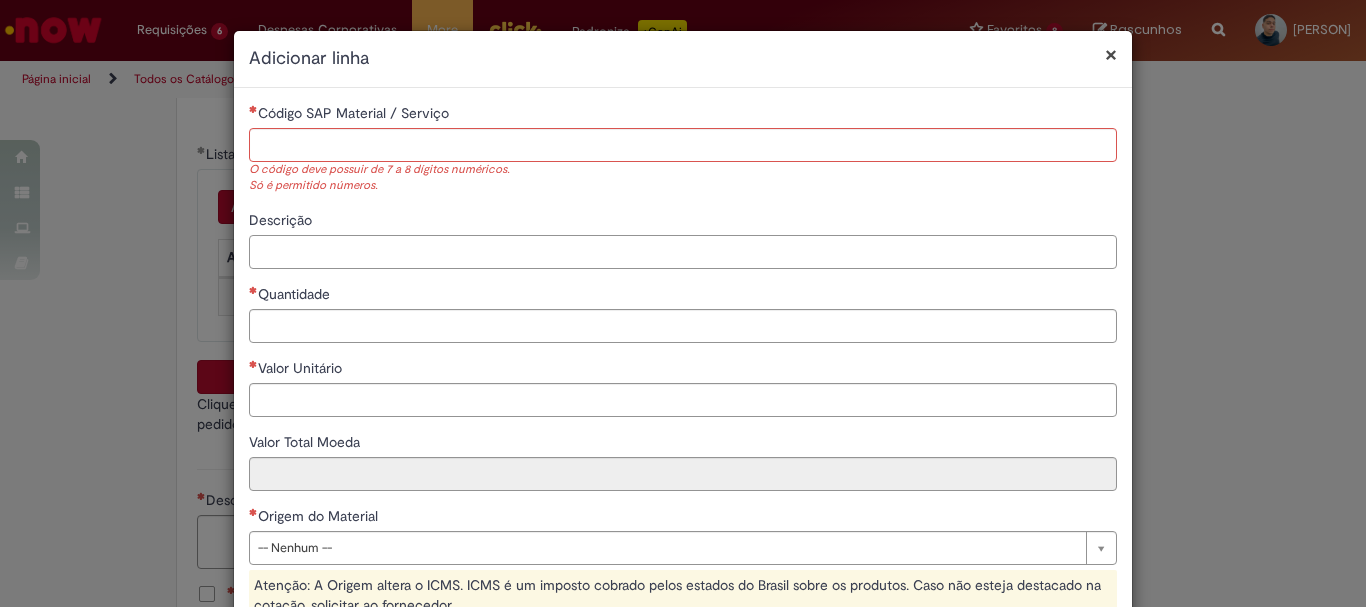 scroll, scrollTop: 0, scrollLeft: 0, axis: both 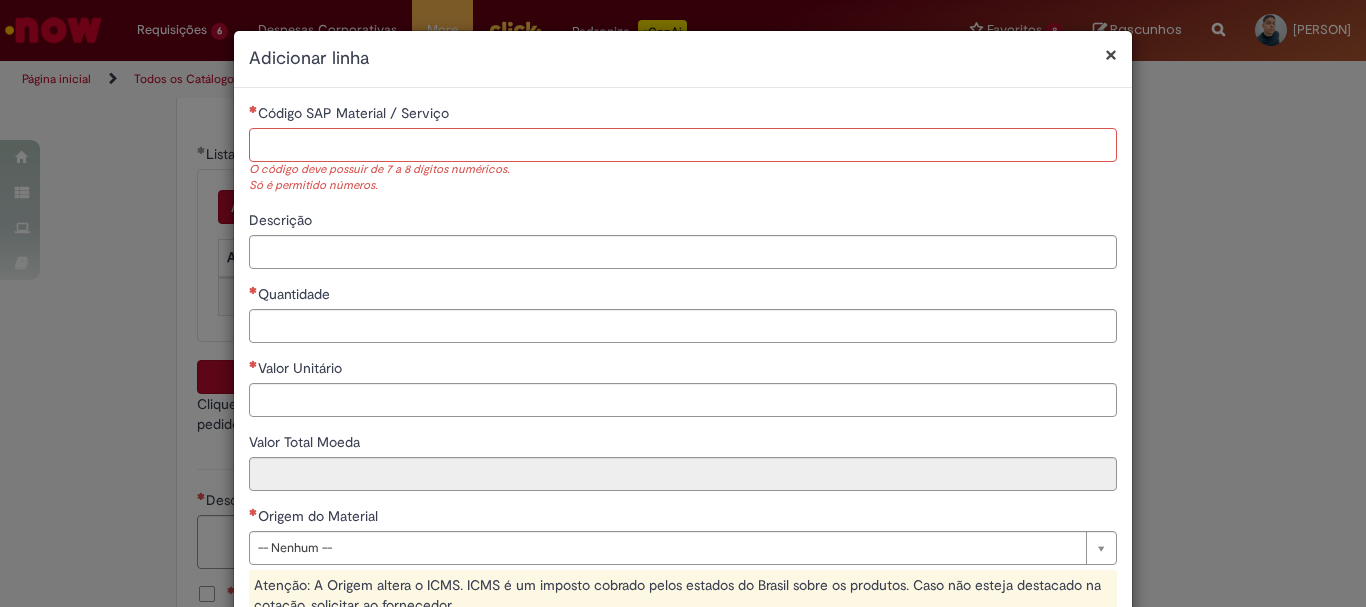 click on "Código SAP Material / Serviço" at bounding box center [683, 145] 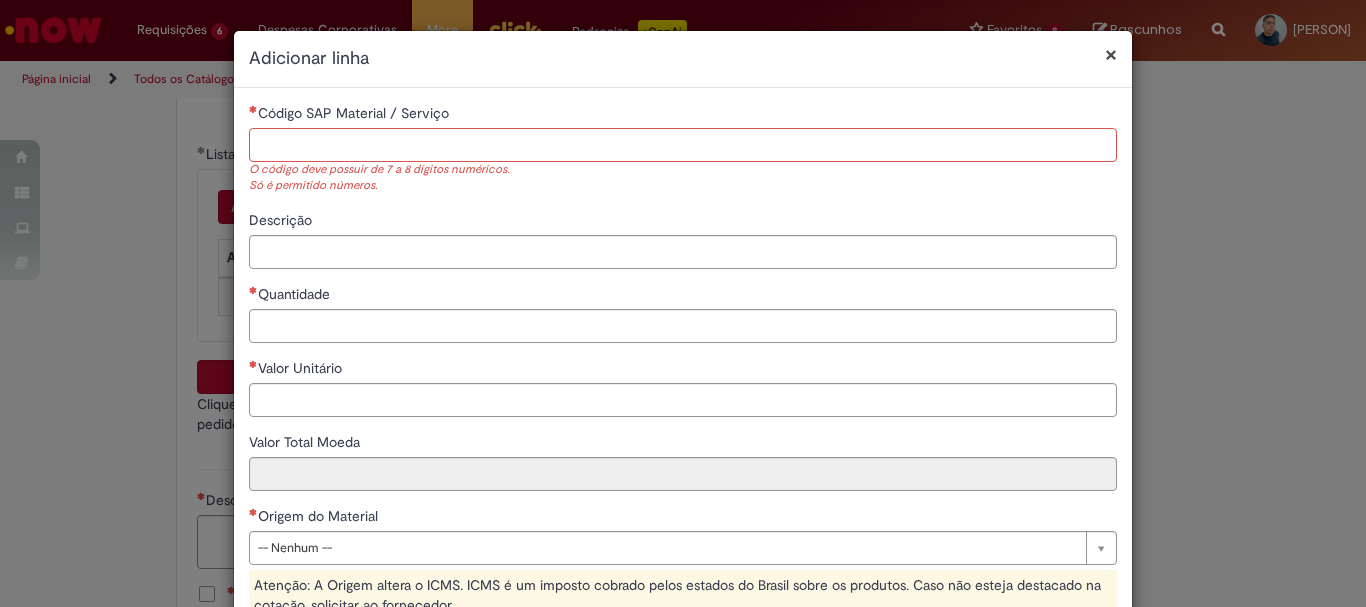 paste on "********" 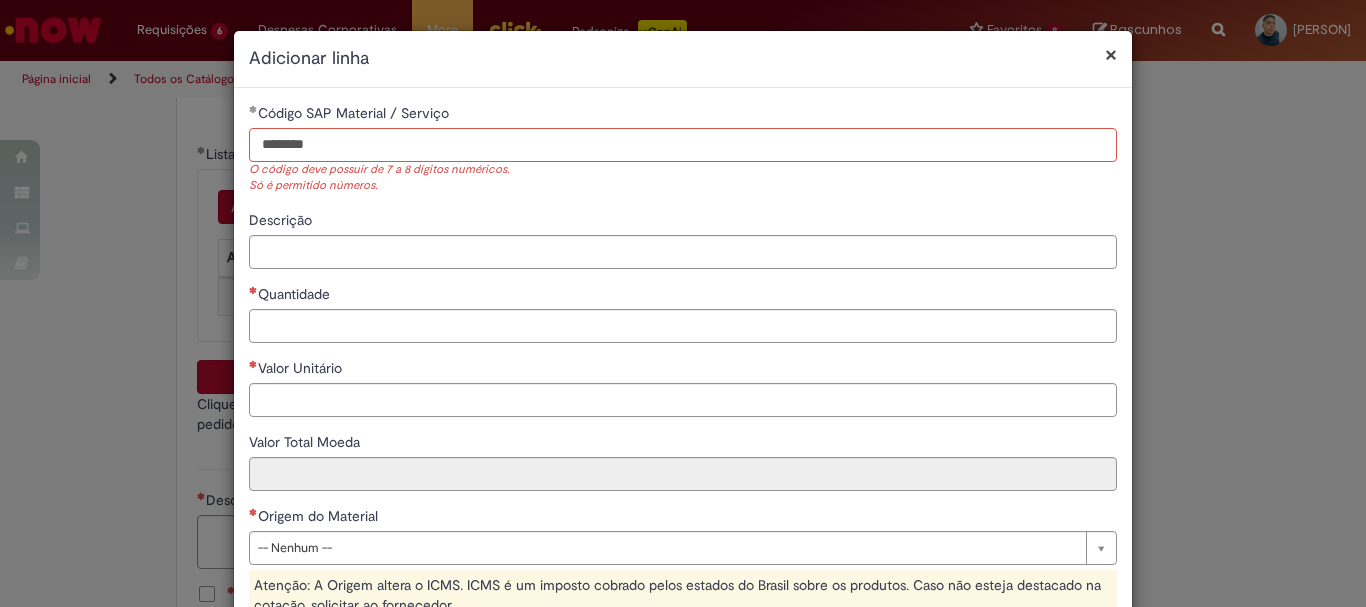 type on "********" 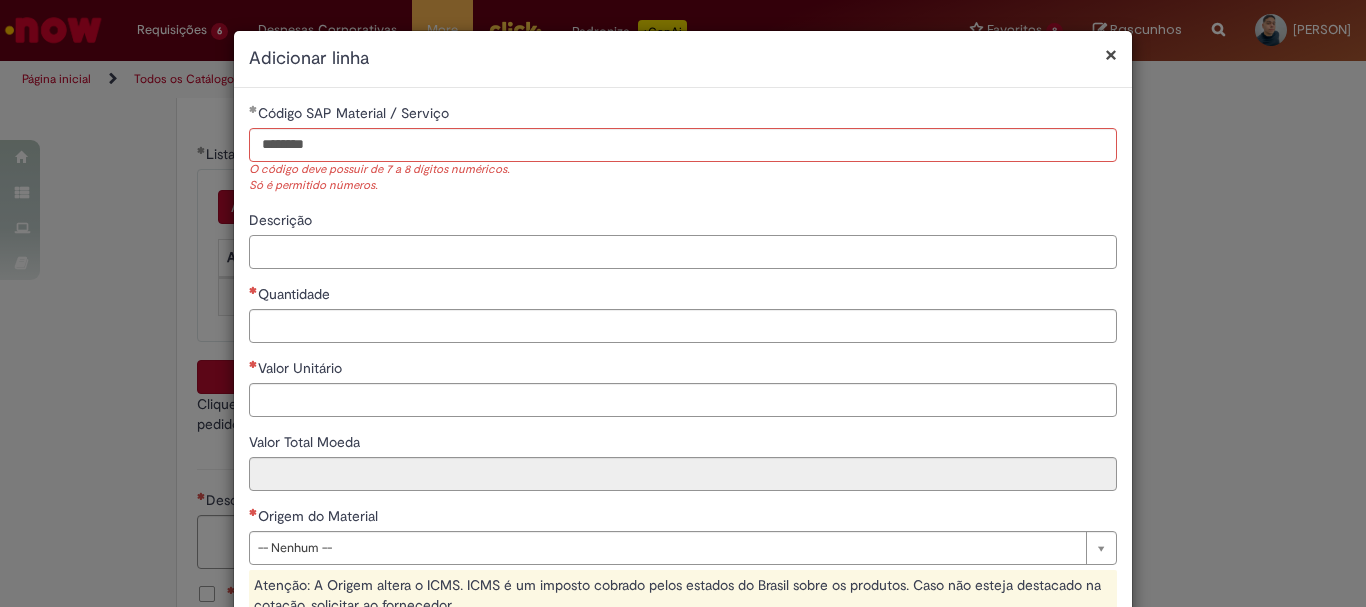 click on "**********" at bounding box center [683, 507] 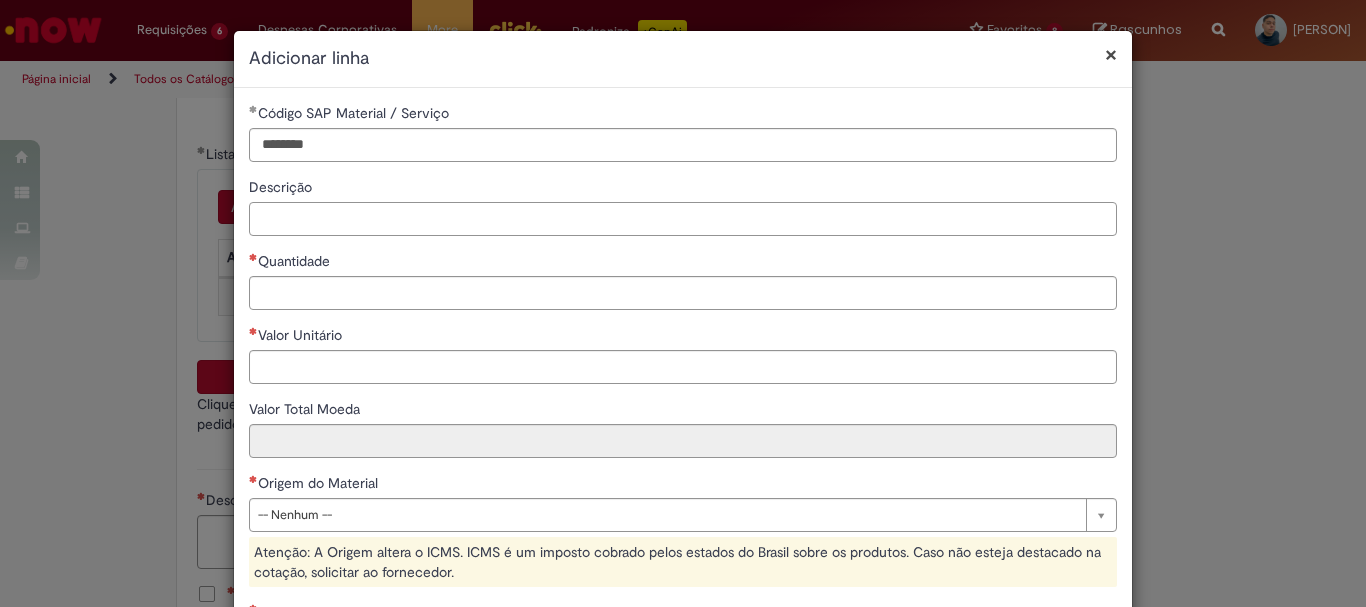 paste on "**********" 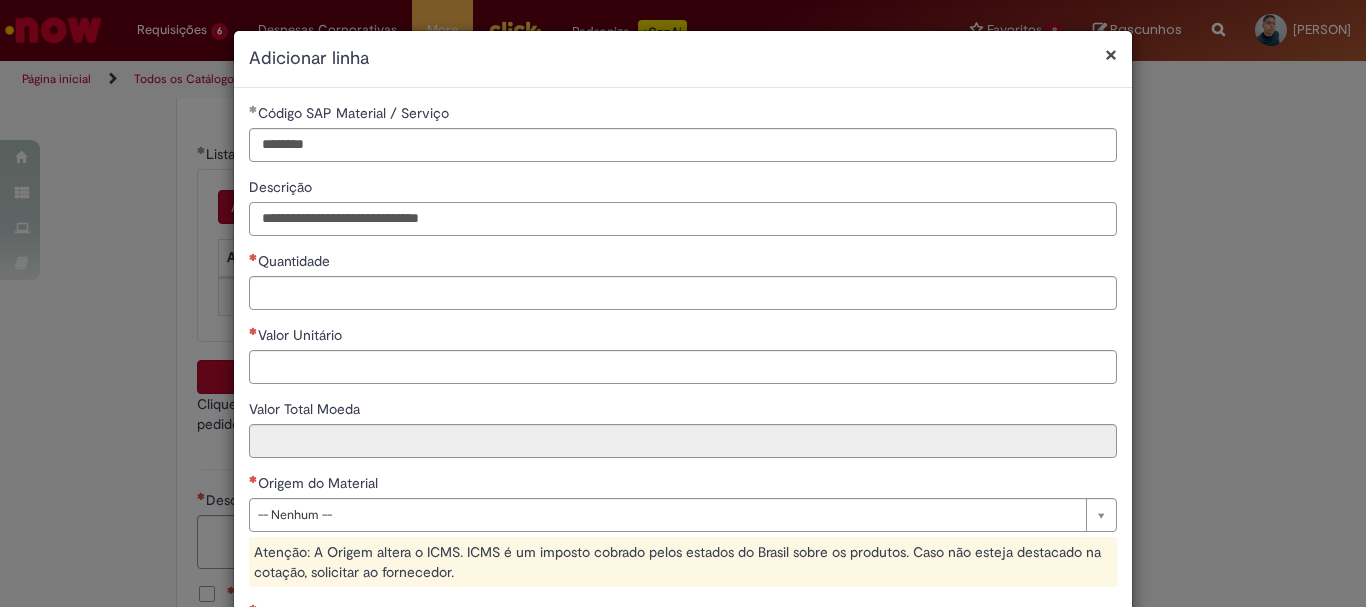 type on "**********" 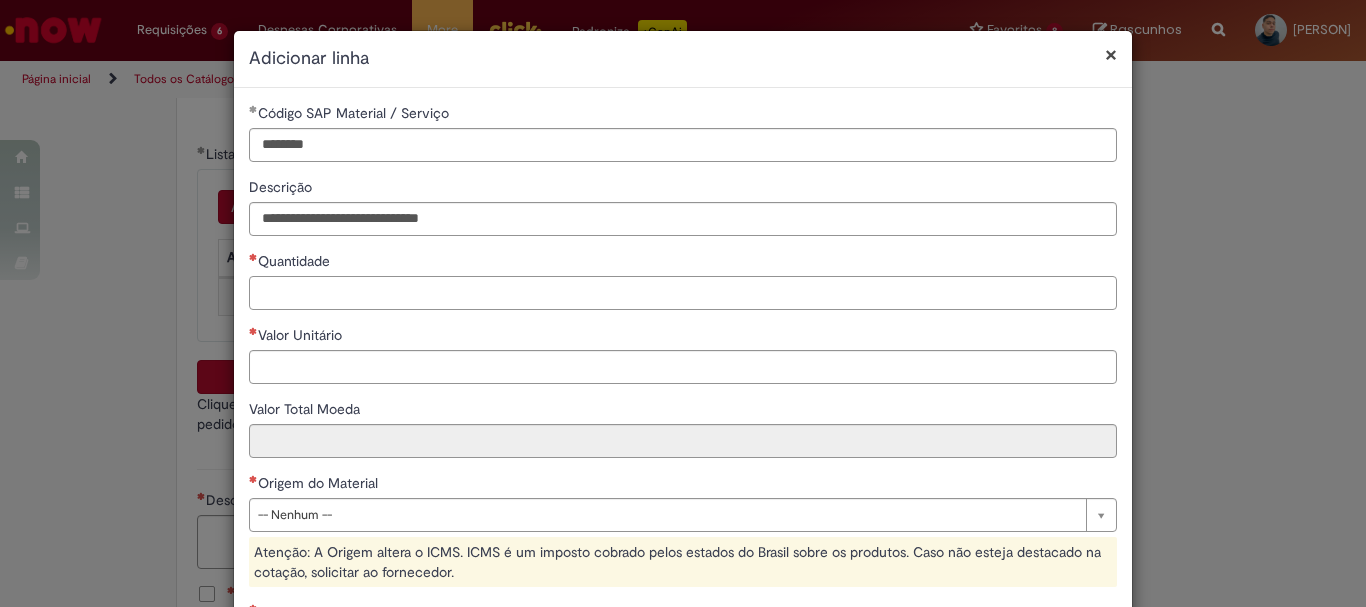 click on "Quantidade" at bounding box center [683, 293] 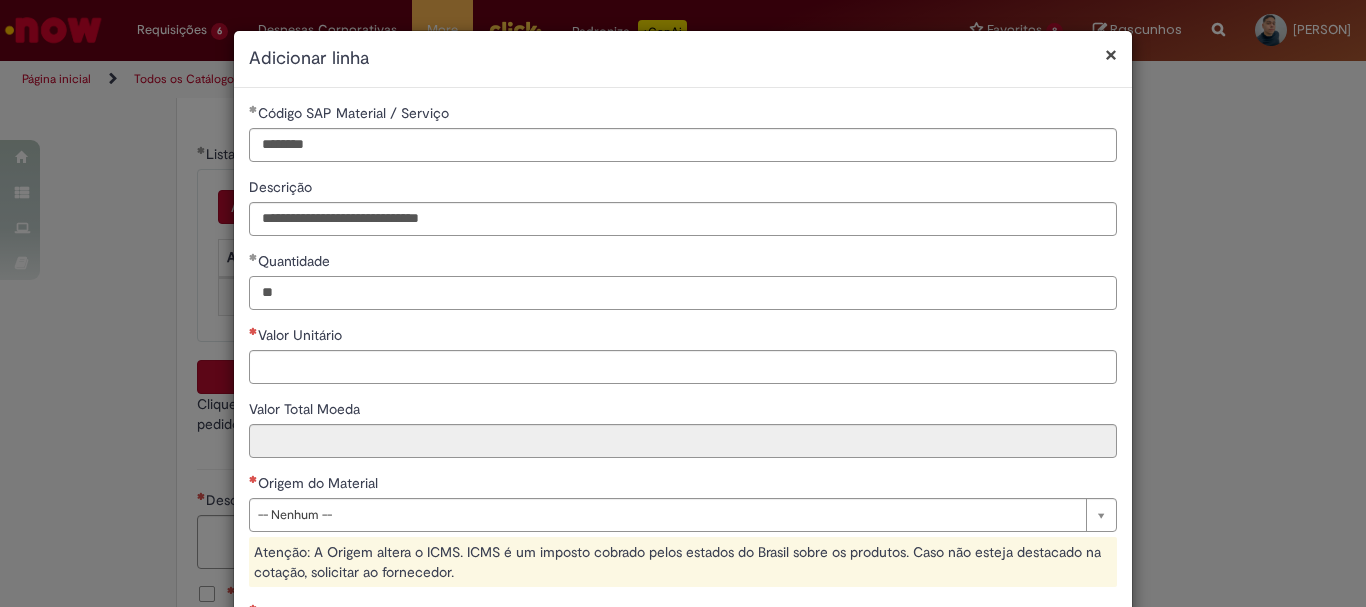 type on "**" 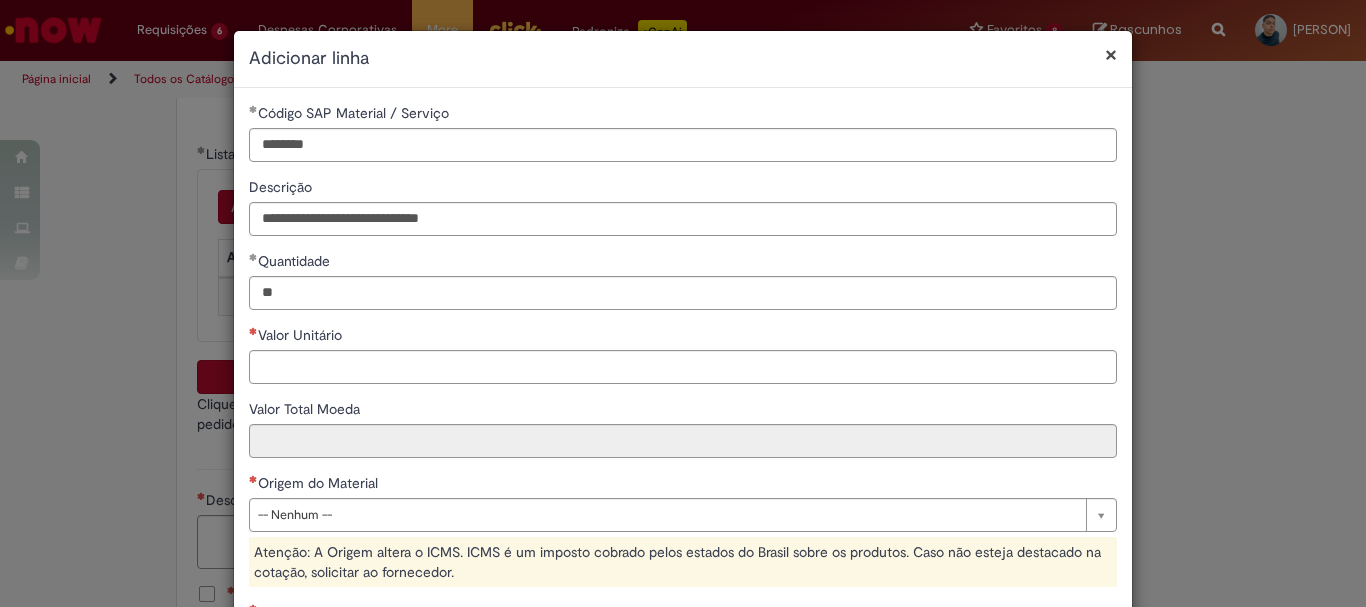 click on "**********" at bounding box center (683, 491) 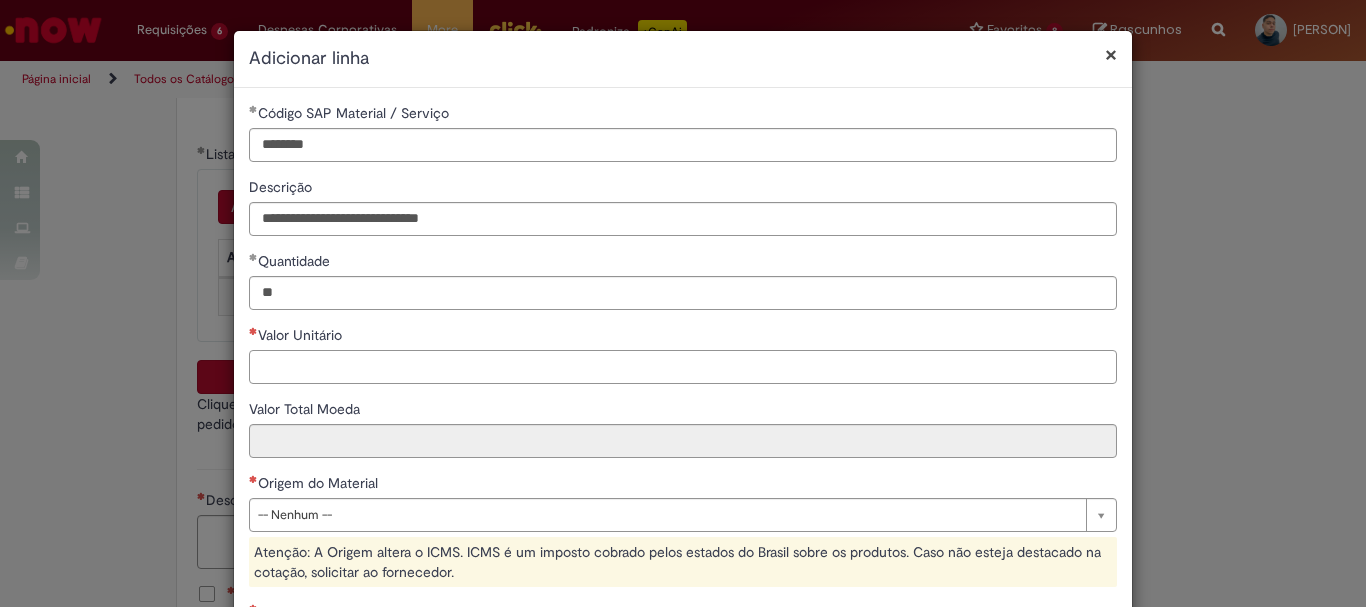 click on "Valor Unitário" at bounding box center [683, 367] 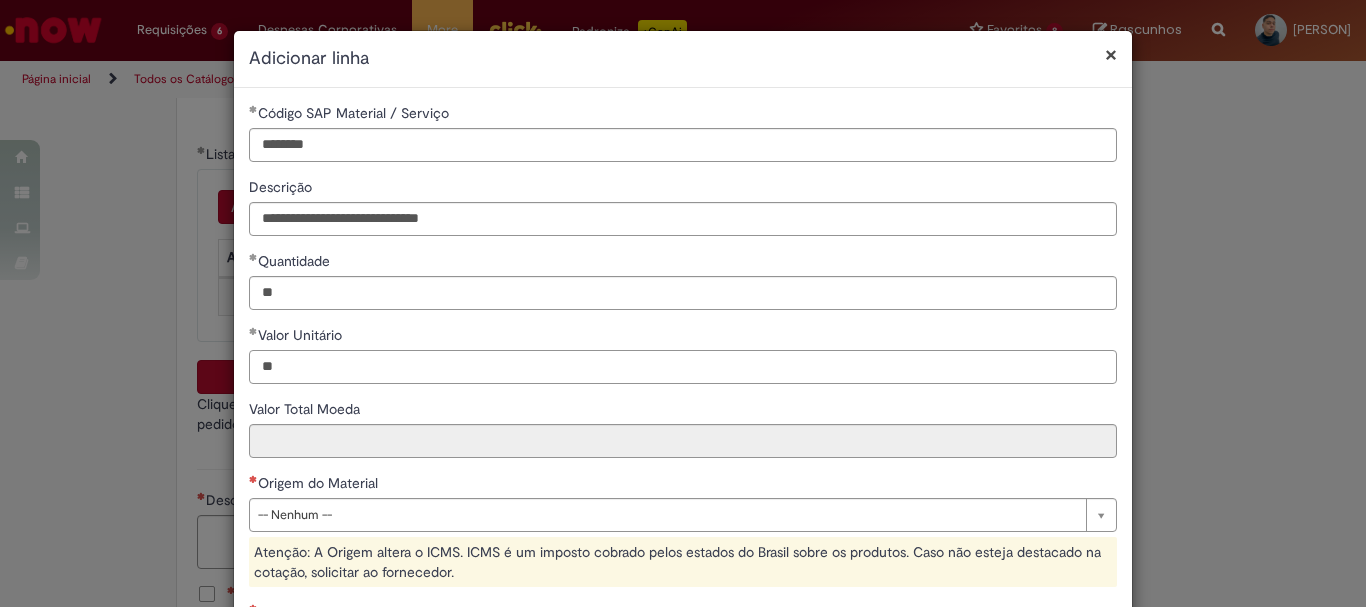 scroll, scrollTop: 200, scrollLeft: 0, axis: vertical 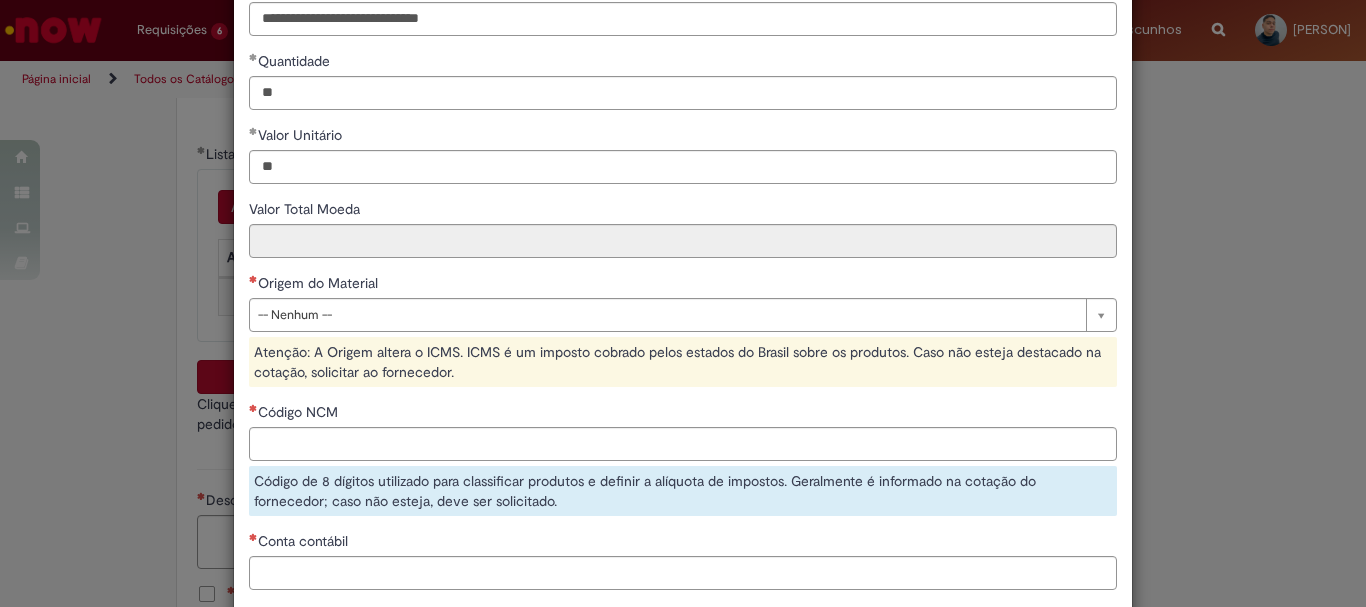 type on "*****" 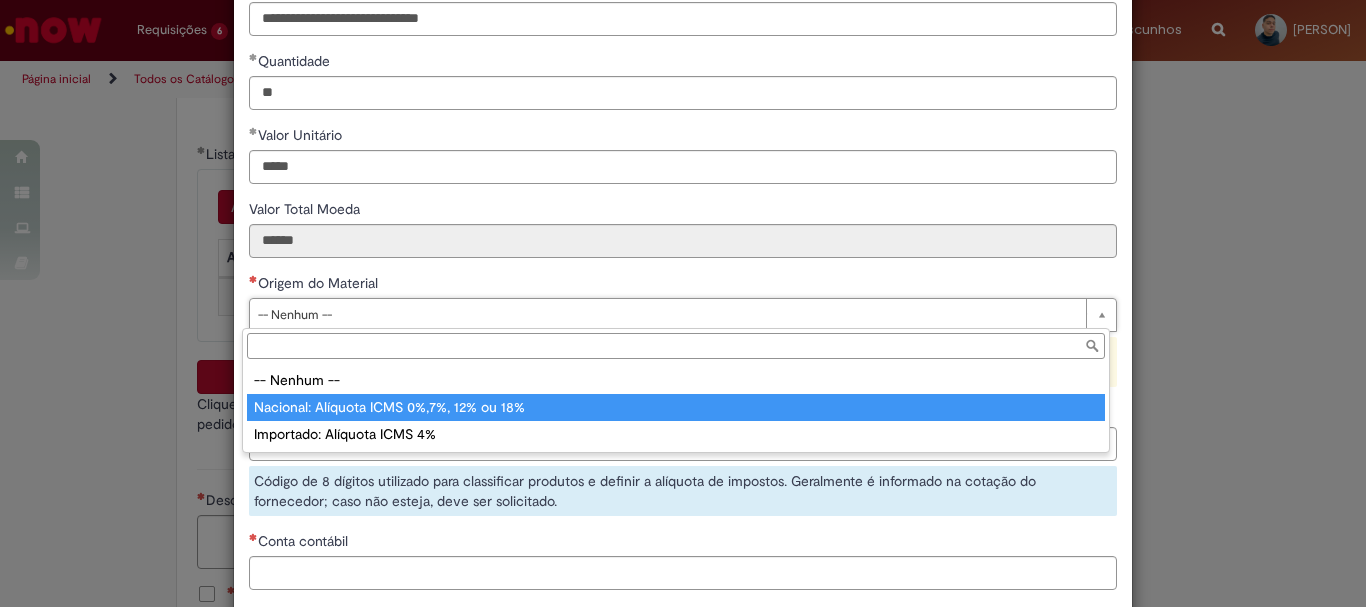 type on "**********" 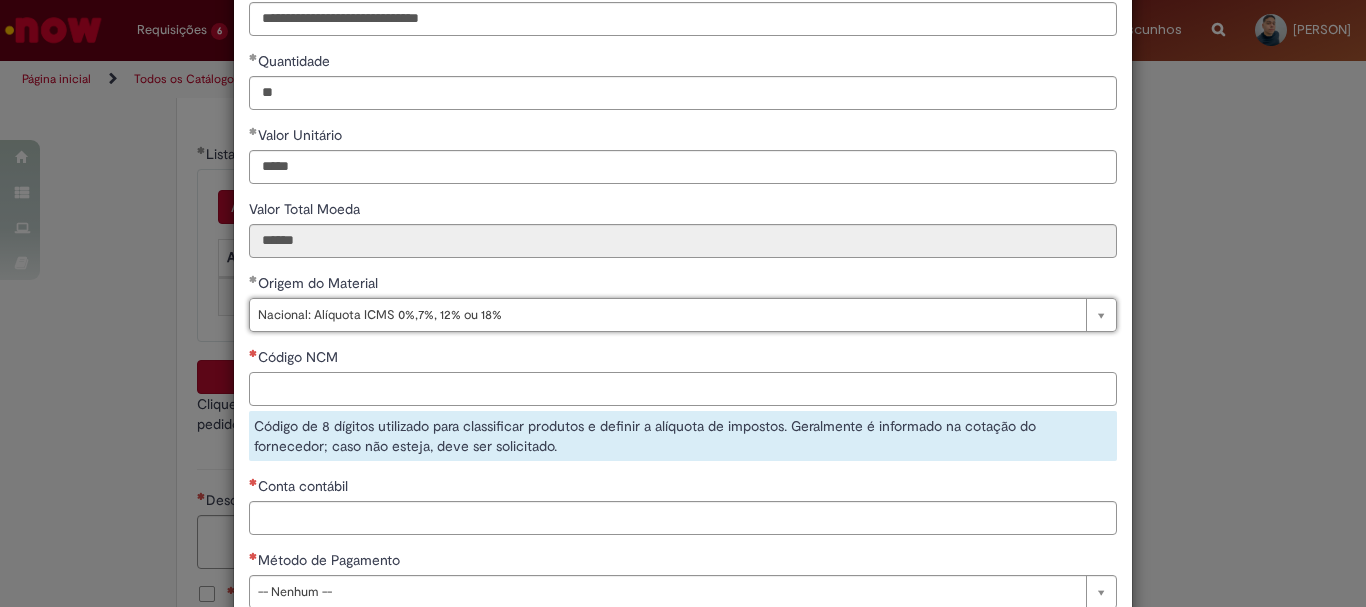 click on "Código NCM" at bounding box center (683, 389) 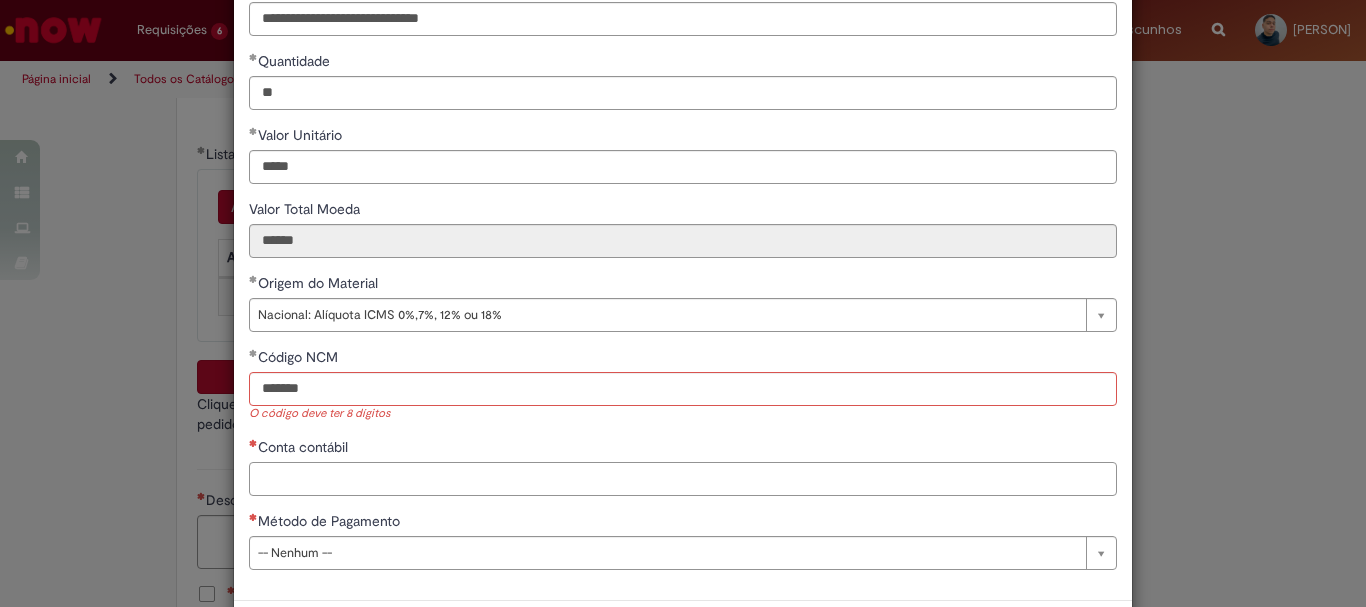 click on "**********" at bounding box center (683, 244) 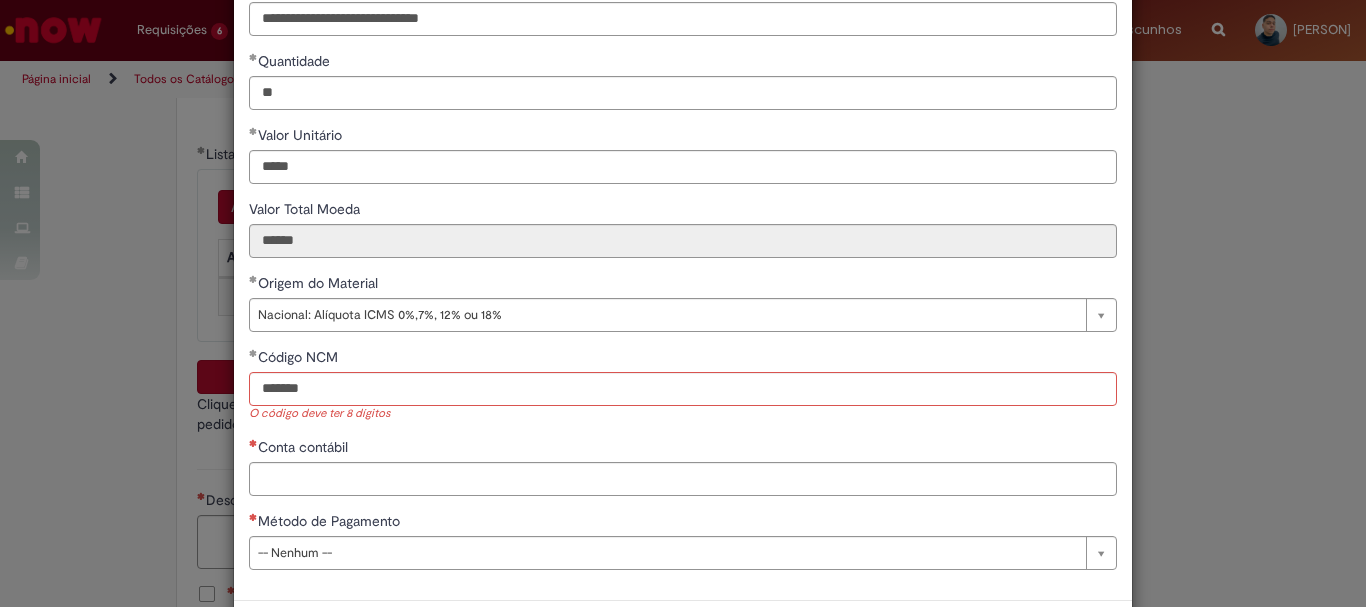 click on "O código deve ter 8 dígitos" at bounding box center (683, 414) 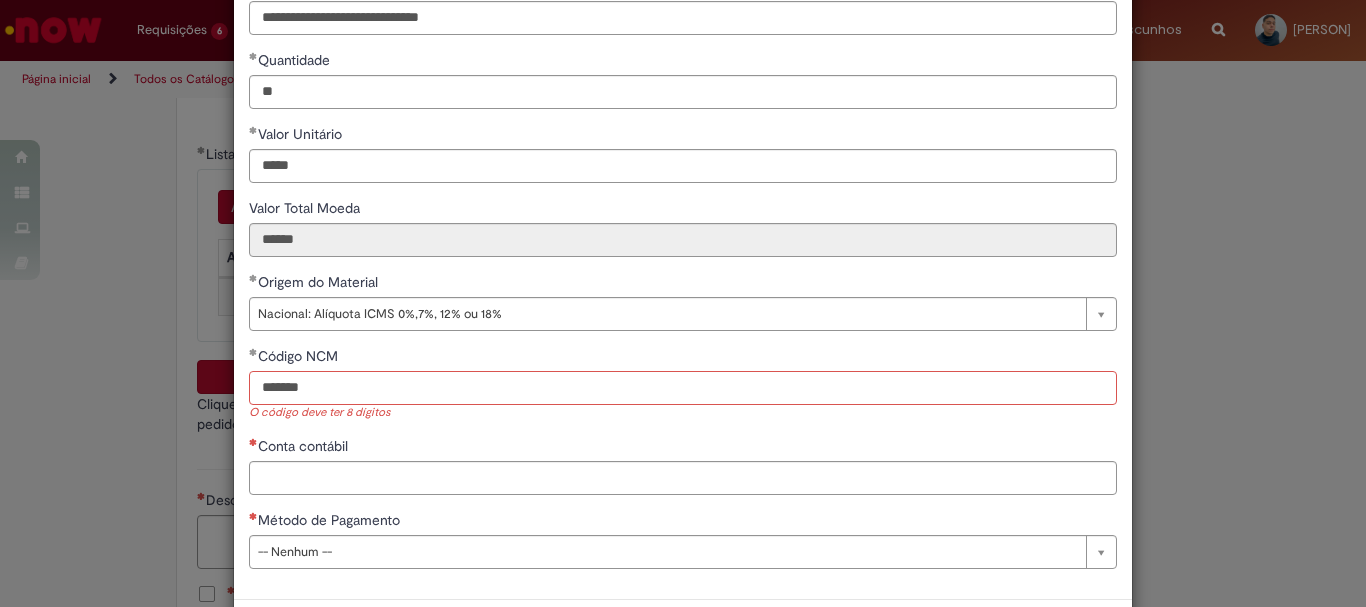 scroll, scrollTop: 200, scrollLeft: 0, axis: vertical 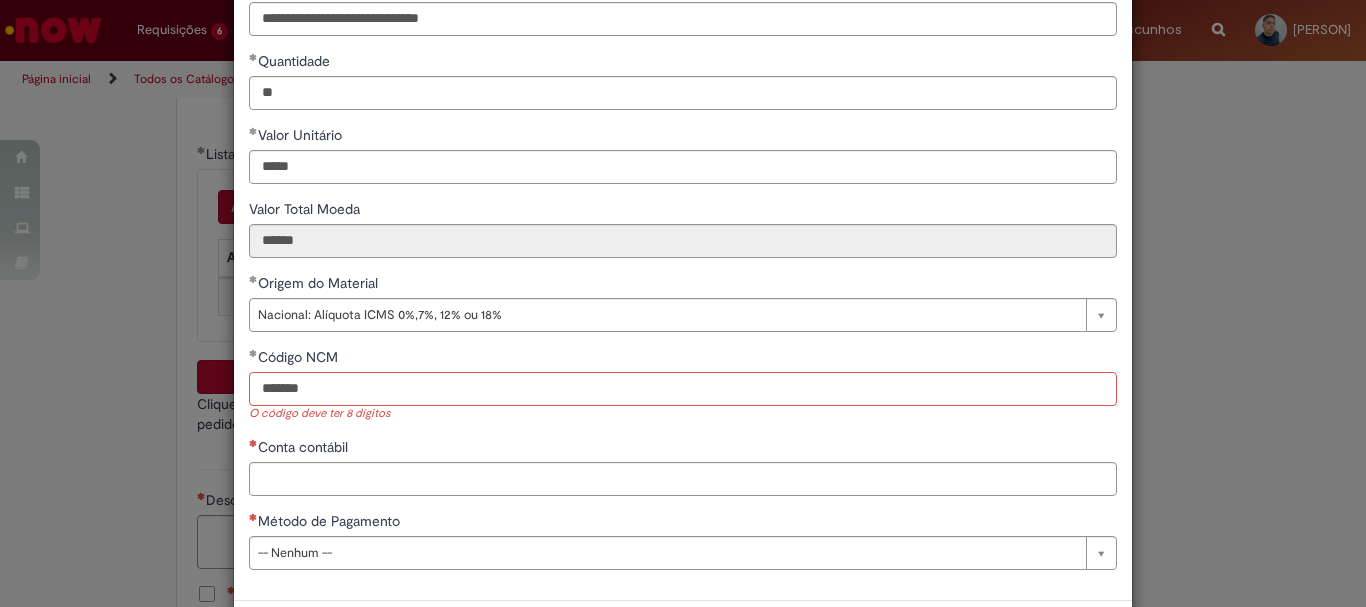 click on "*******" at bounding box center [683, 389] 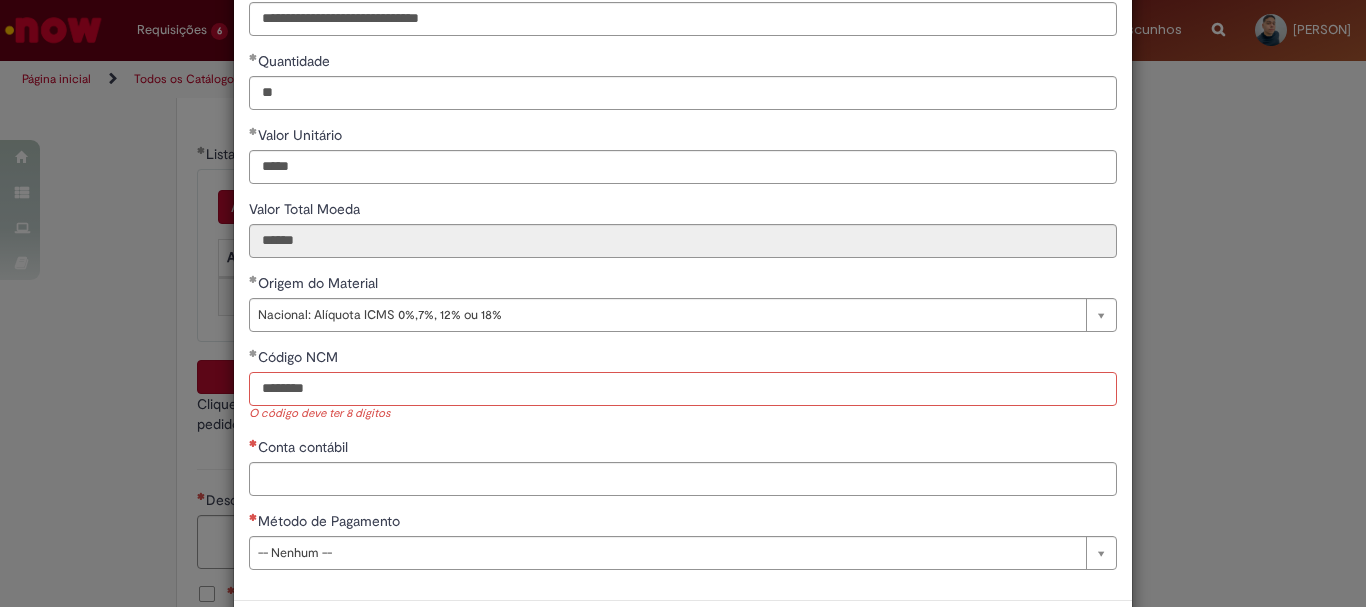 type on "********" 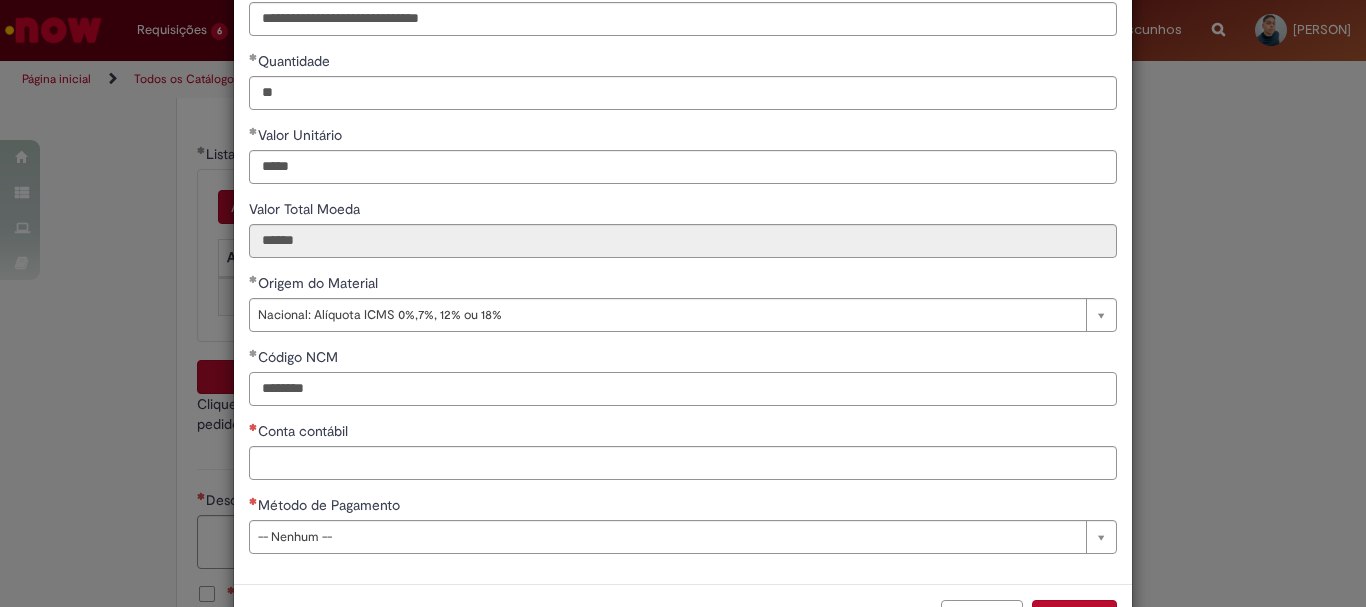 click on "********" at bounding box center [683, 389] 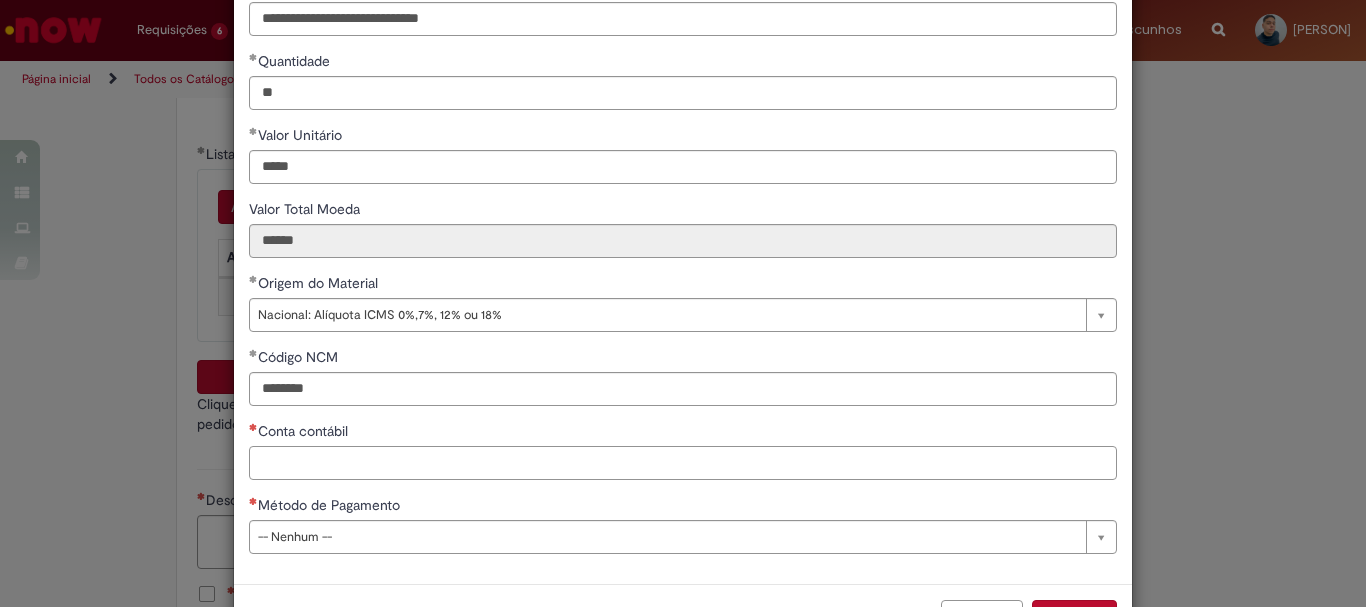 click on "Conta contábil" at bounding box center (683, 463) 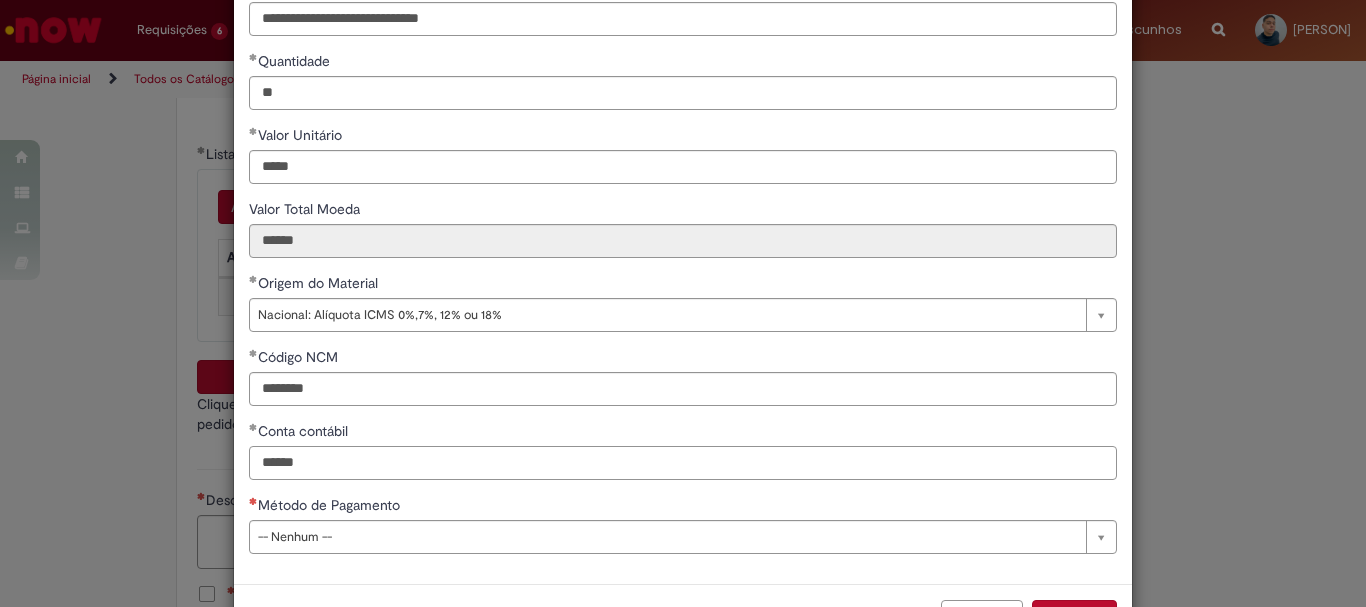type on "******" 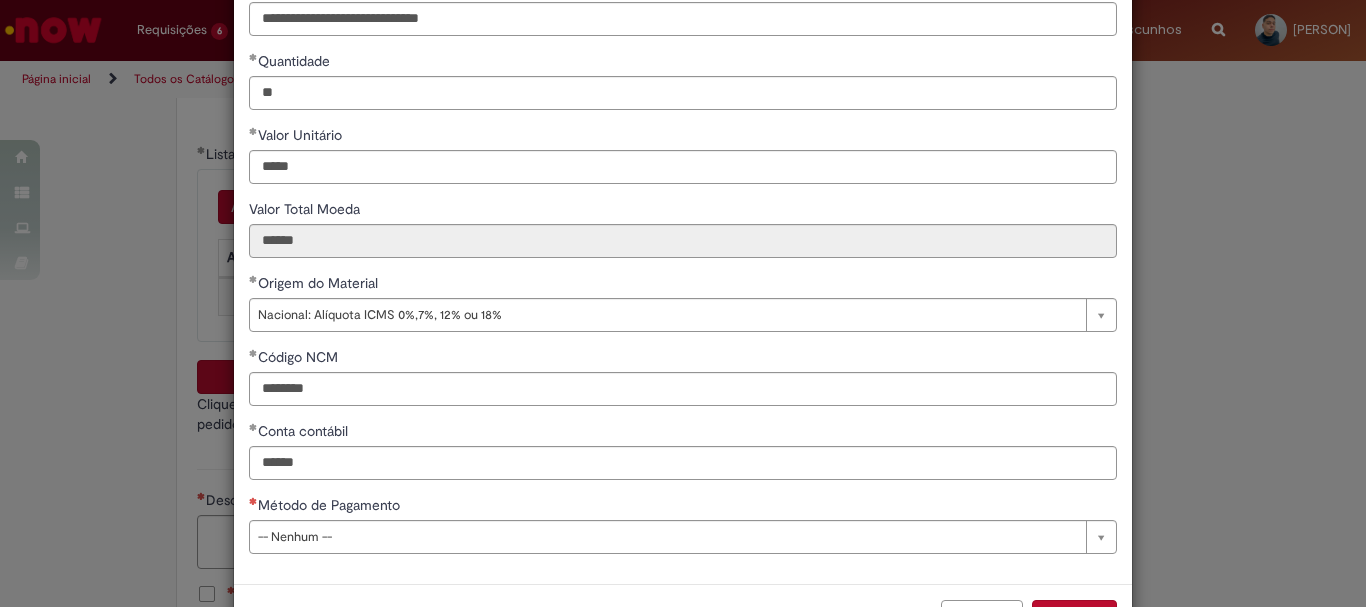 type 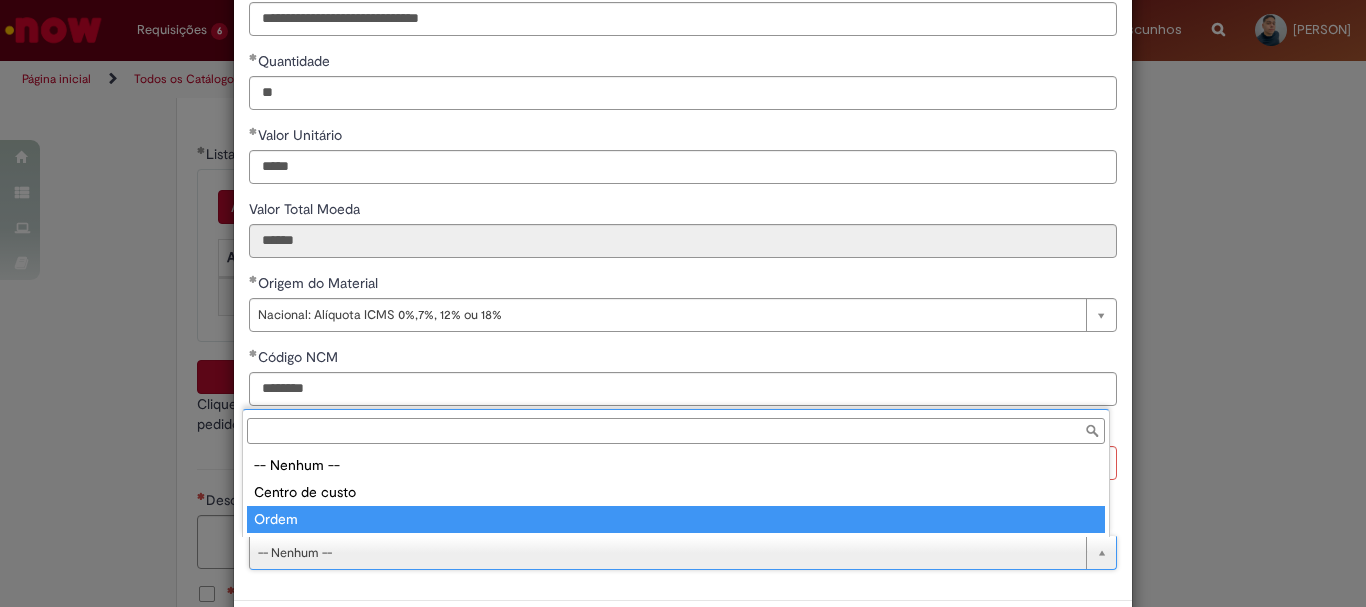 type on "*****" 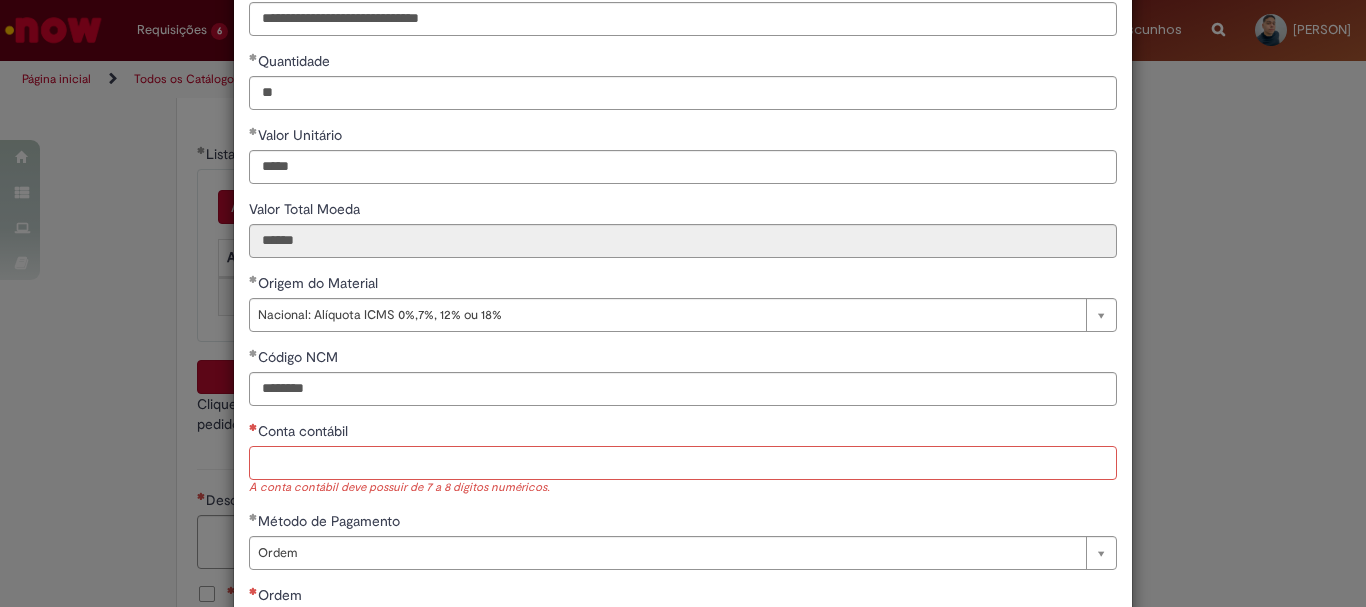 click on "Conta contábil" at bounding box center (683, 463) 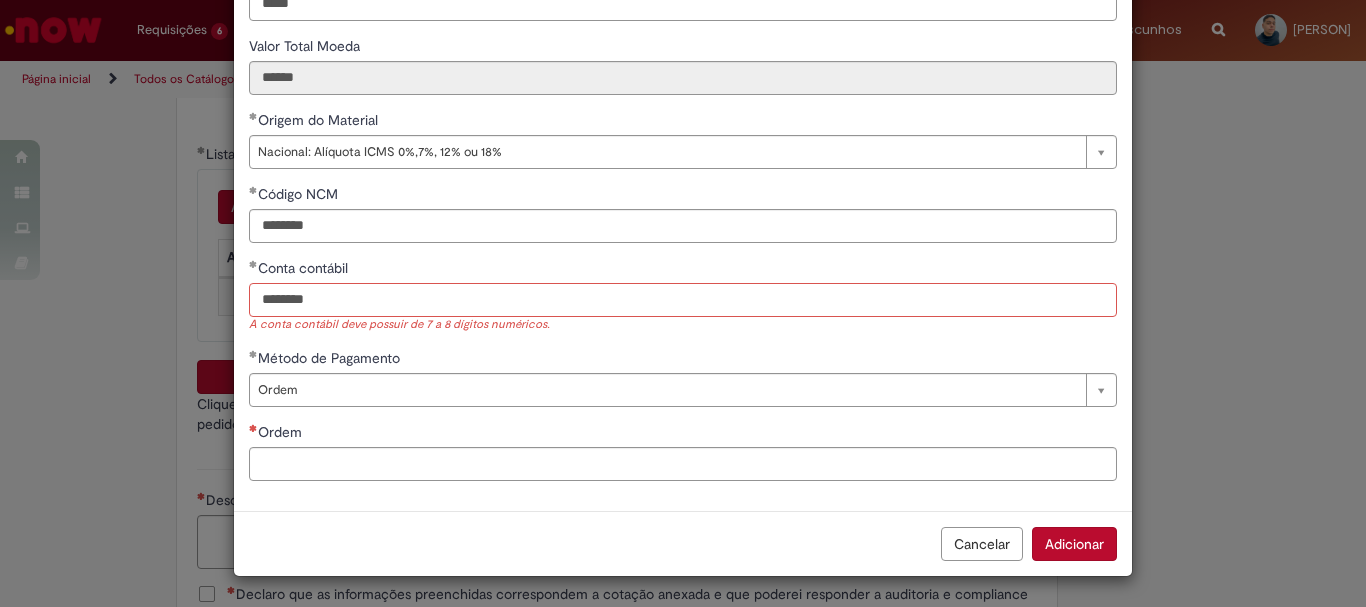 type on "********" 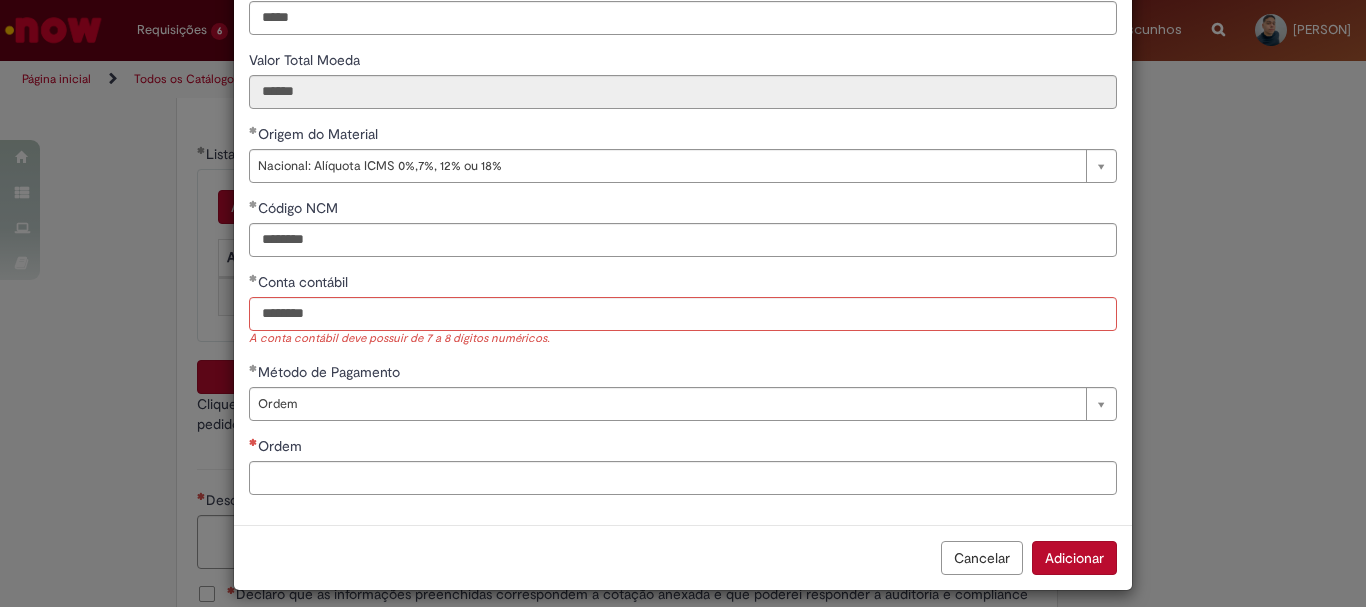 click on "Ordem" at bounding box center [683, 448] 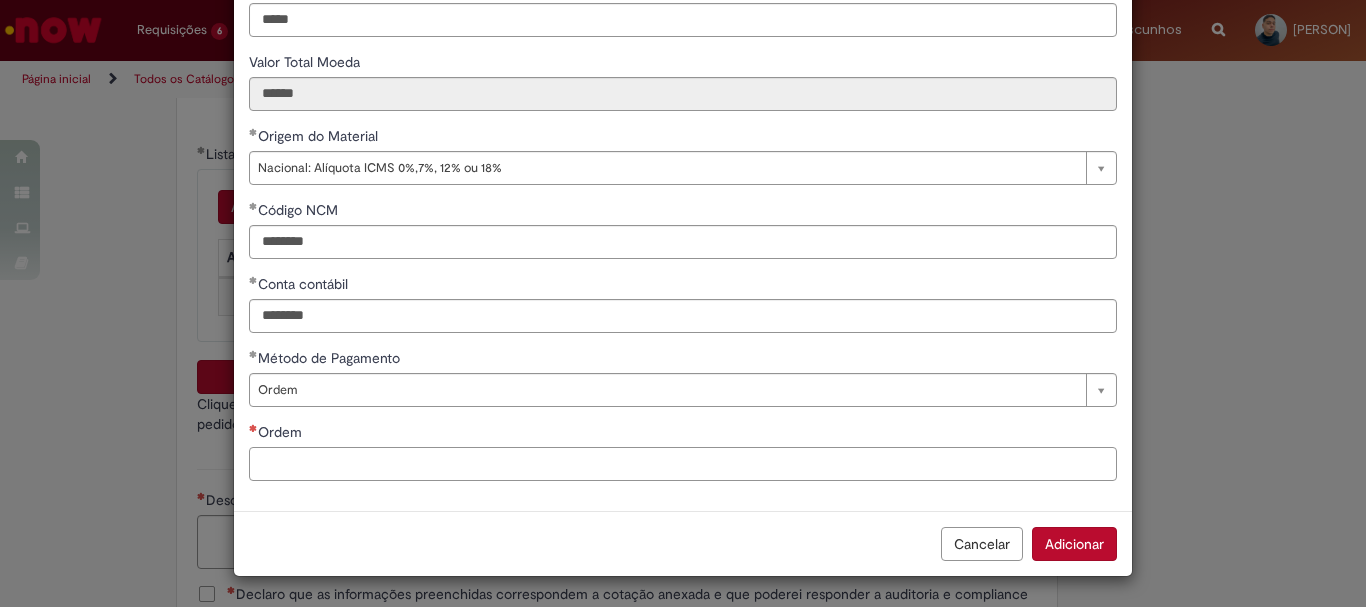 scroll, scrollTop: 347, scrollLeft: 0, axis: vertical 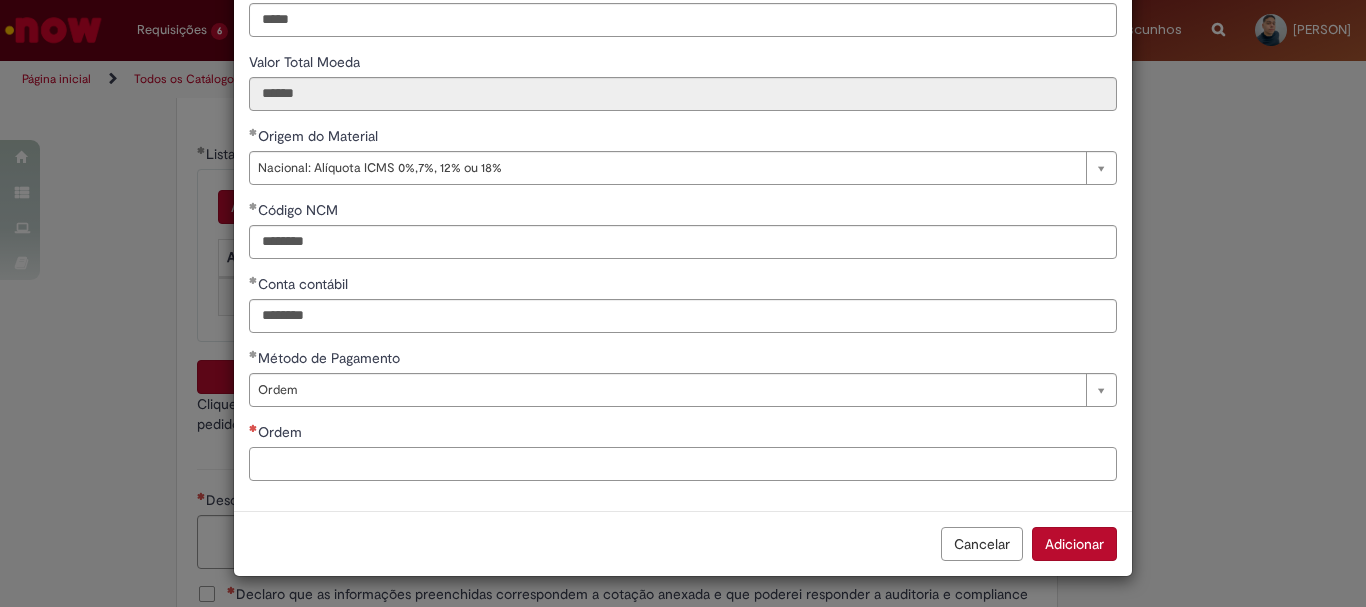 paste on "**********" 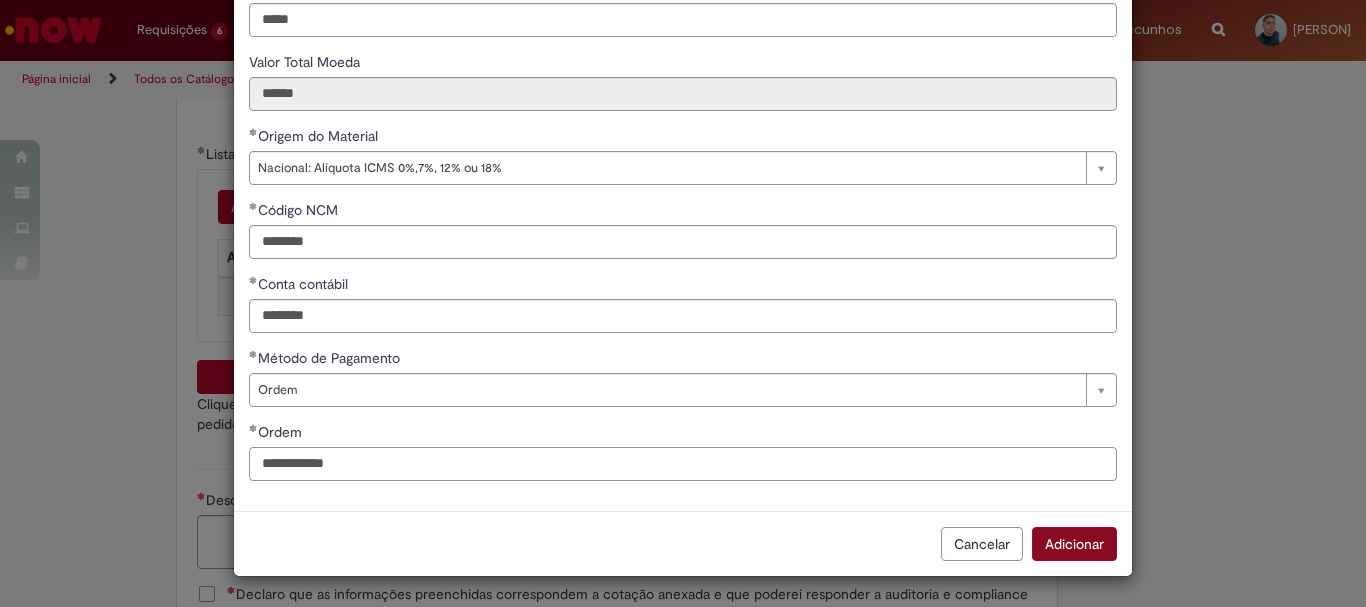 type on "**********" 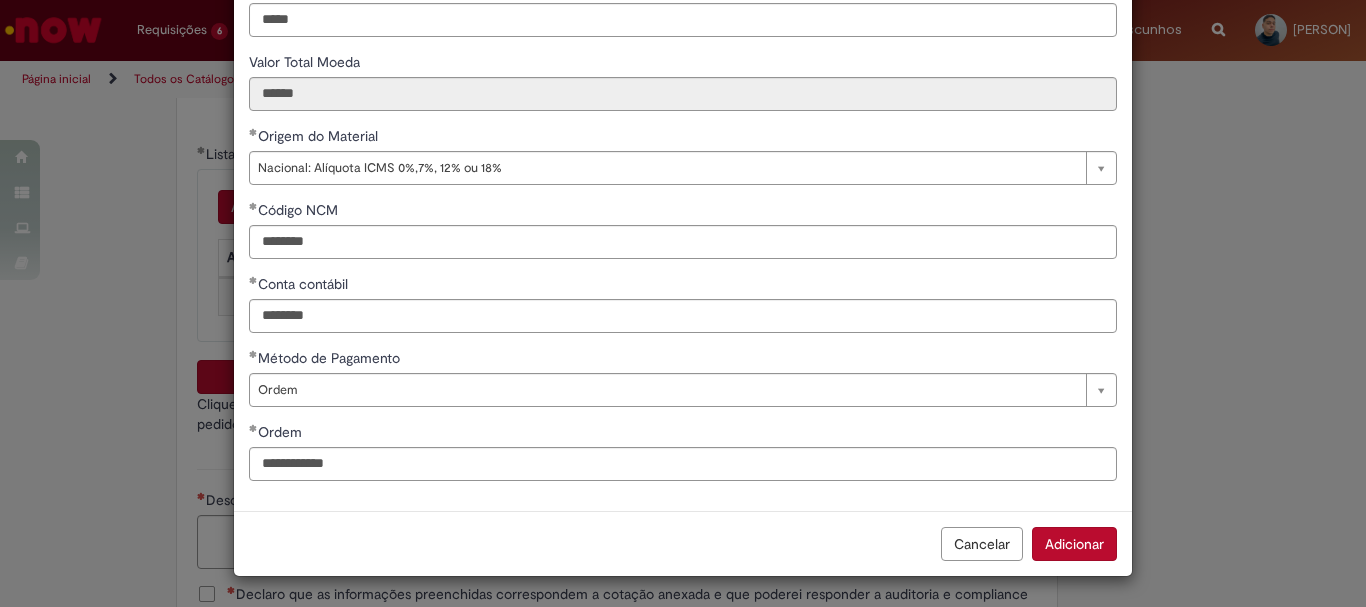 click on "Adicionar" at bounding box center [1074, 544] 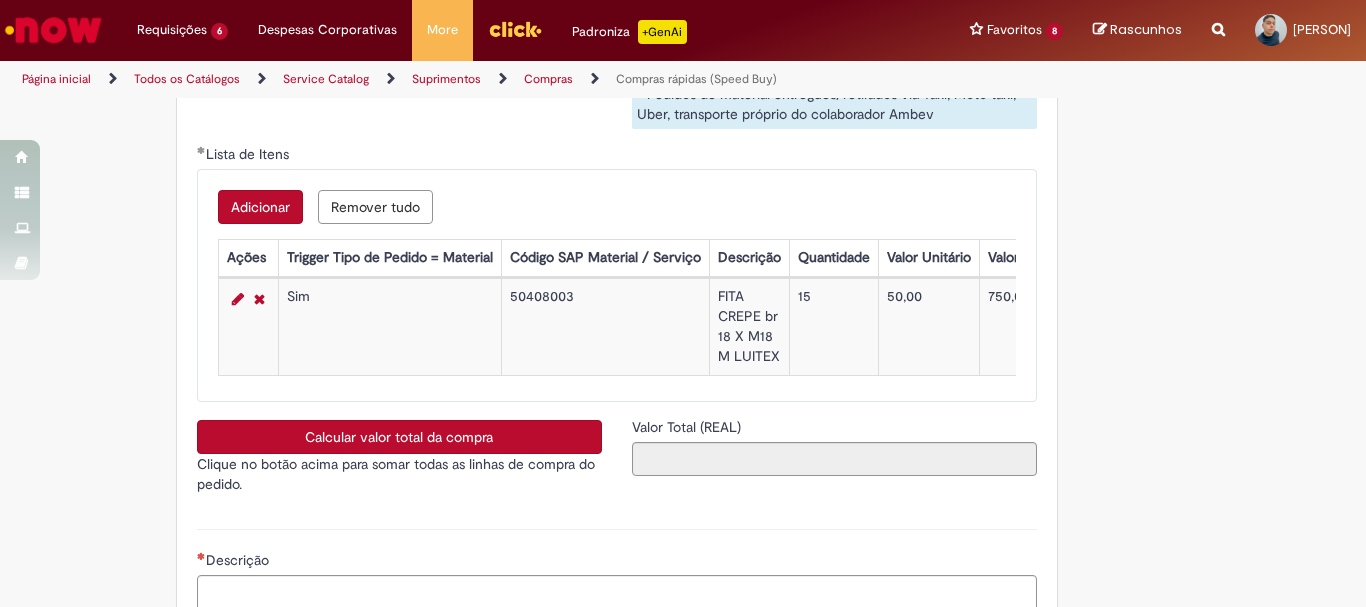 click on "Calcular valor total da compra" at bounding box center (399, 437) 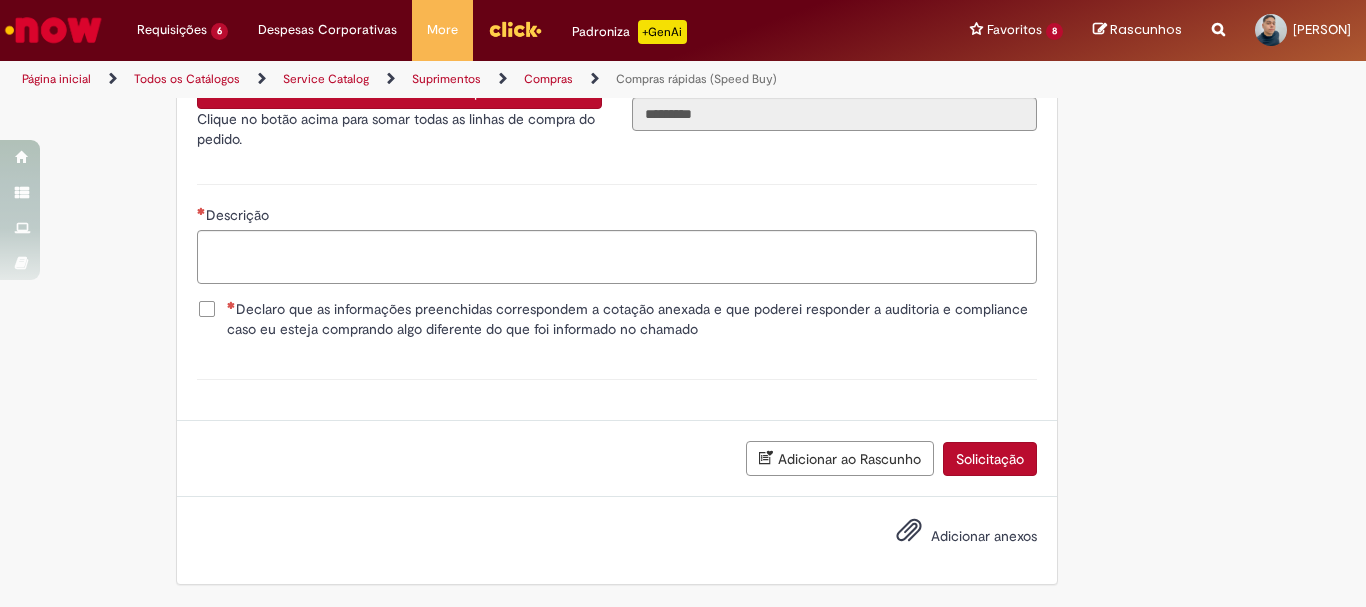 scroll, scrollTop: 3261, scrollLeft: 0, axis: vertical 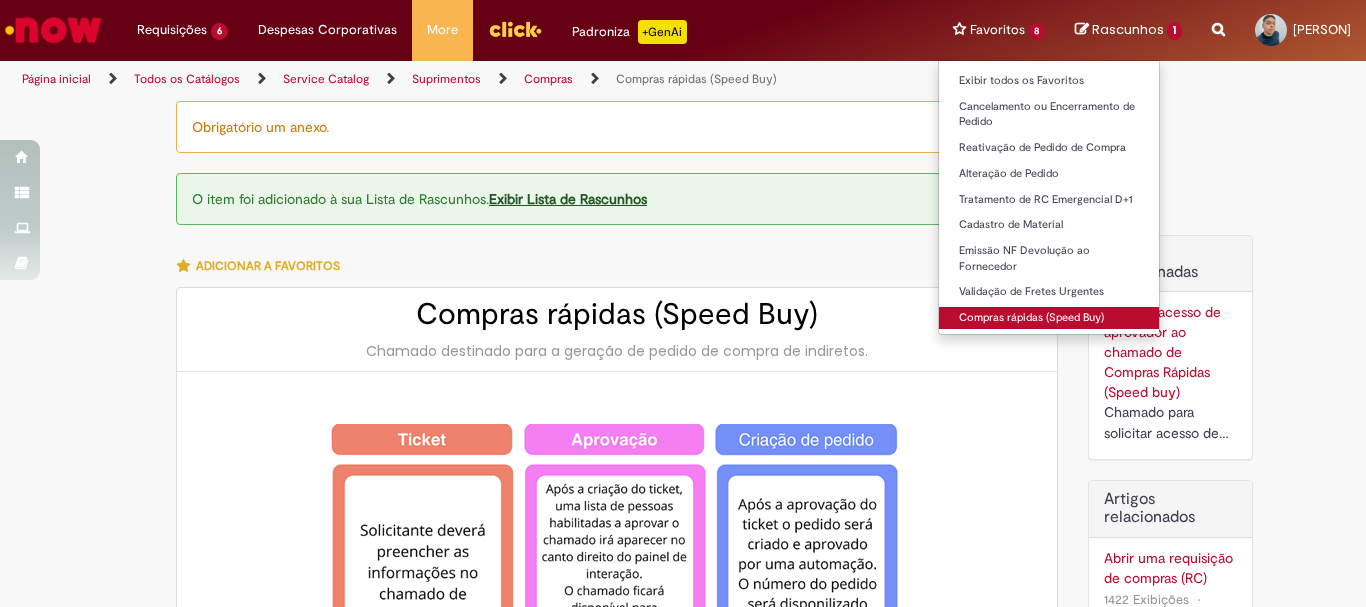 click on "Compras rápidas (Speed Buy)" at bounding box center (1049, 318) 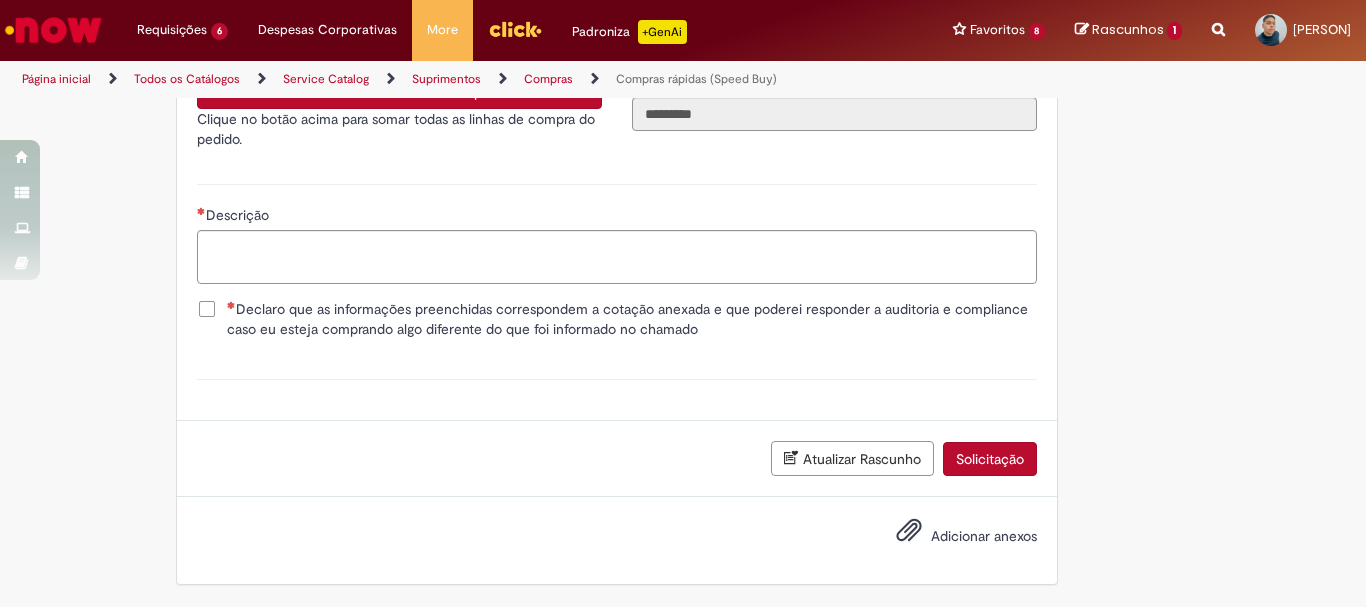 scroll, scrollTop: 3233, scrollLeft: 0, axis: vertical 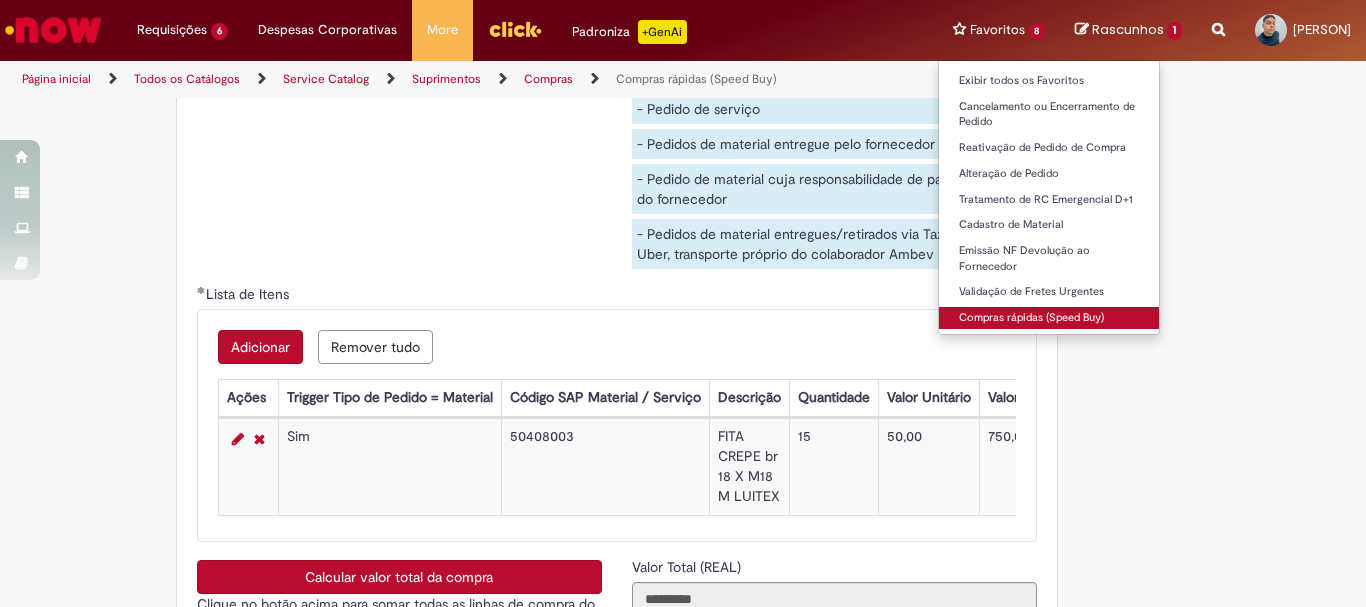 click on "Compras rápidas (Speed Buy)" at bounding box center [1049, 318] 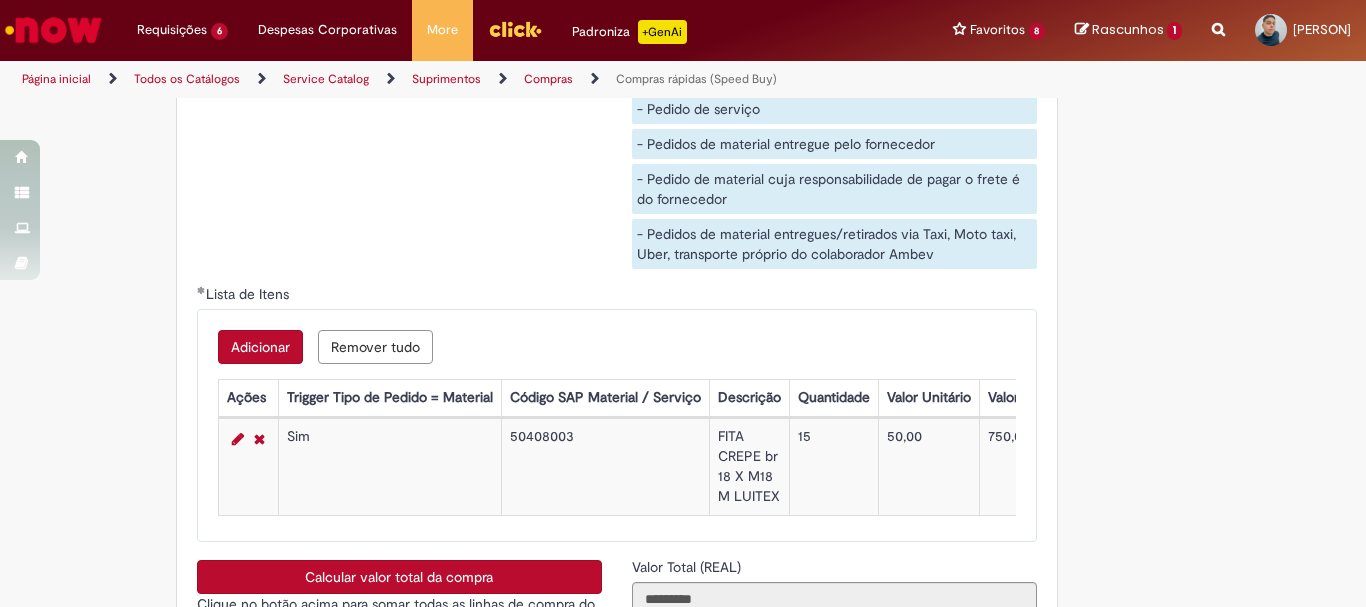 click on "Página inicial" at bounding box center (56, 79) 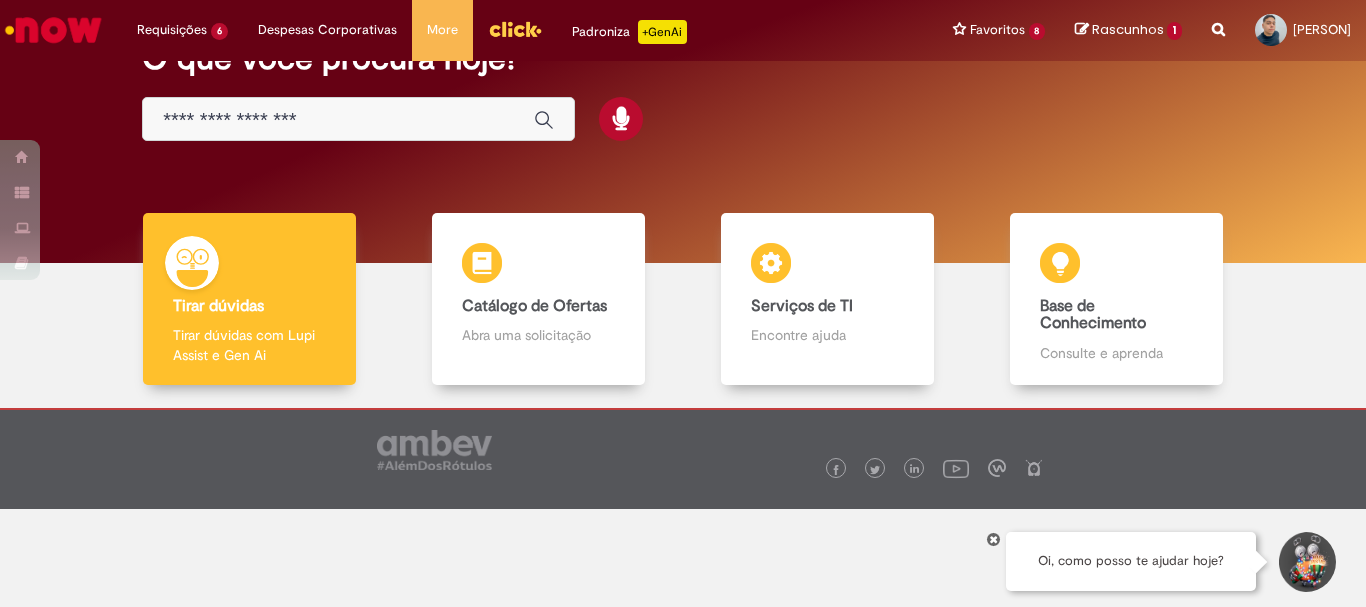 scroll, scrollTop: 0, scrollLeft: 0, axis: both 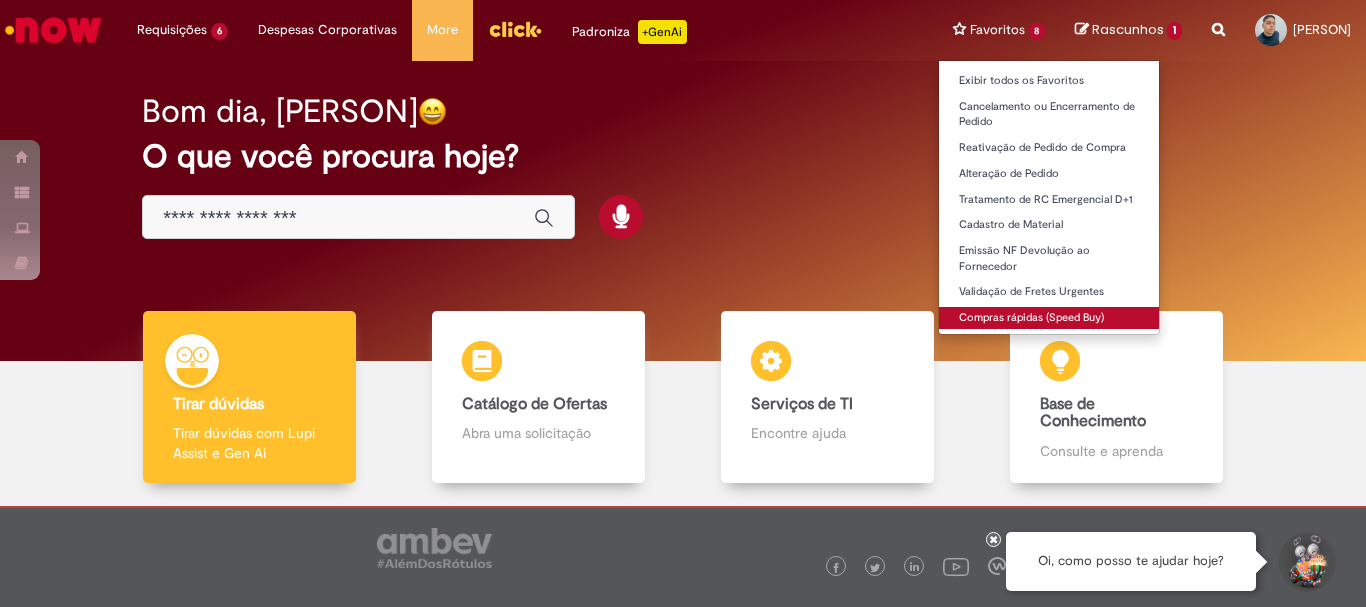 click on "Compras rápidas (Speed Buy)" at bounding box center (1049, 318) 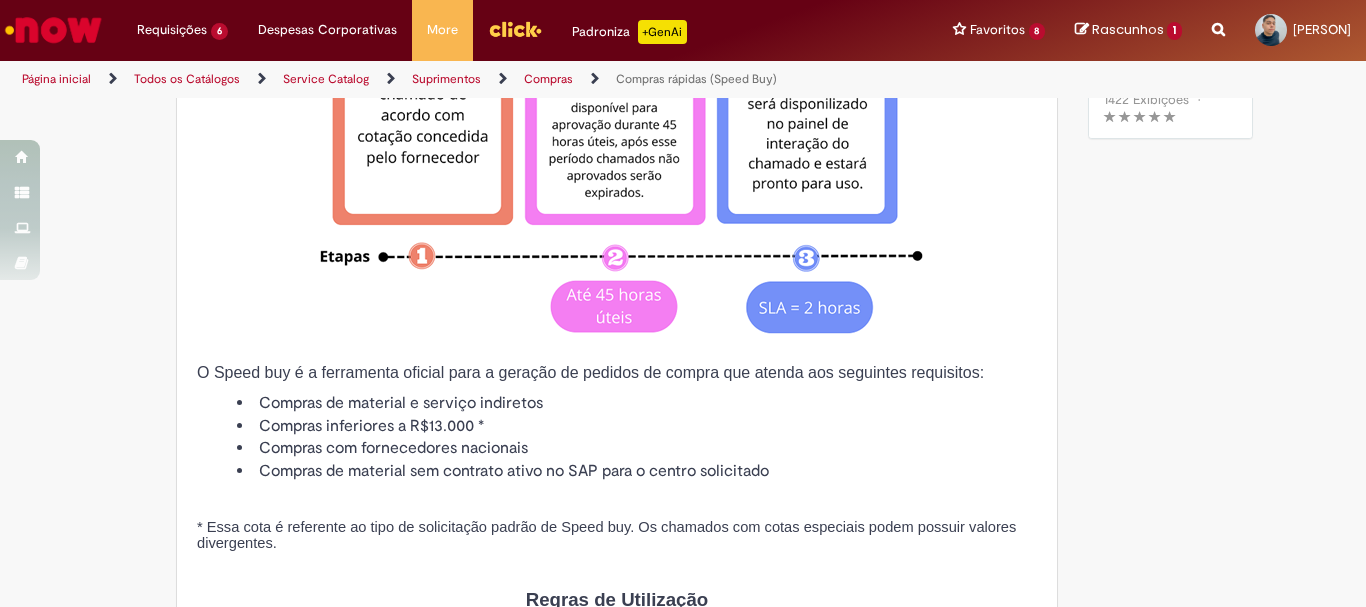 type on "********" 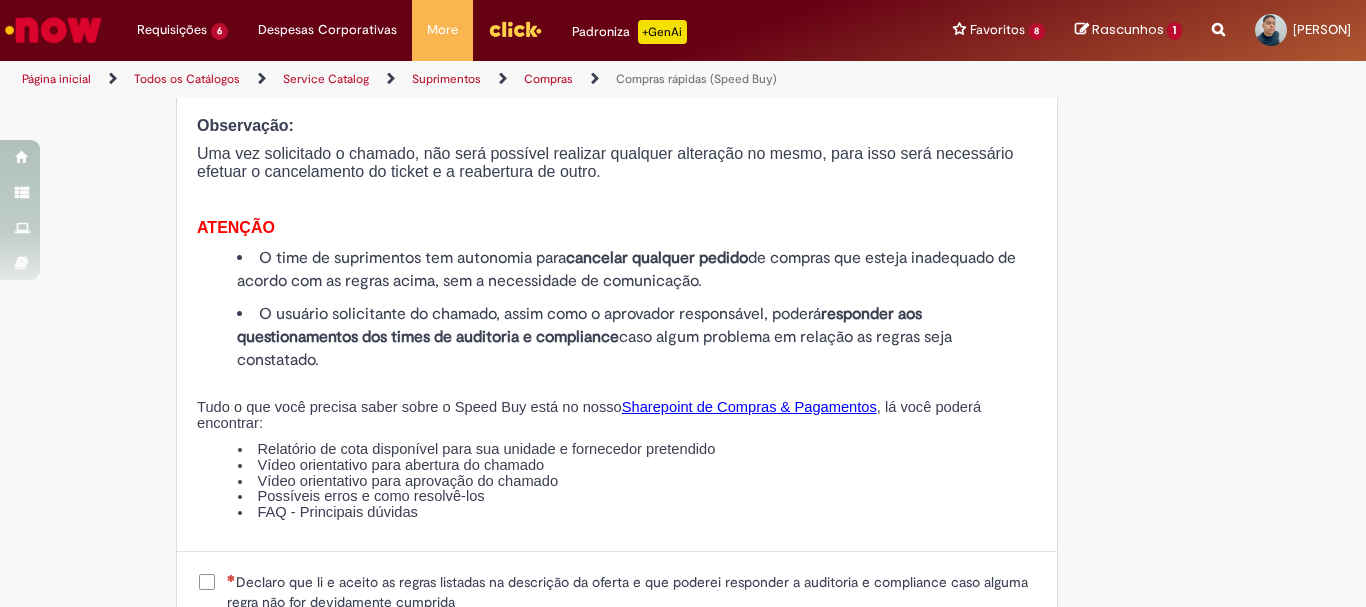 scroll, scrollTop: 2526, scrollLeft: 0, axis: vertical 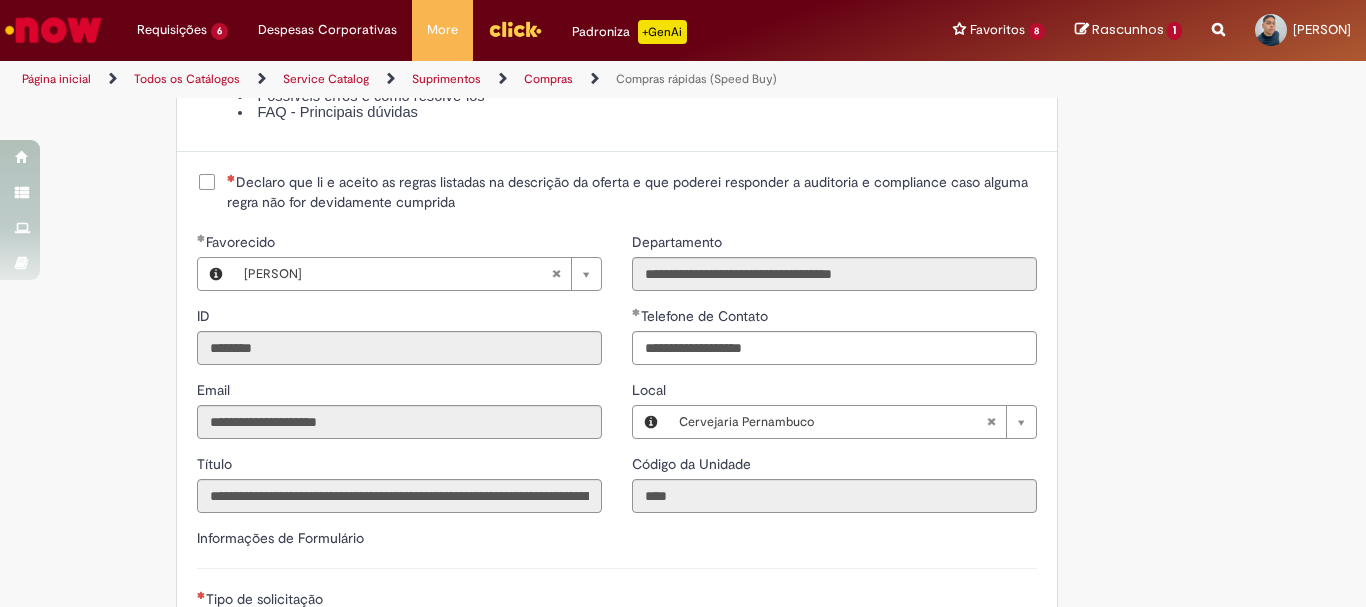 click on "Declaro que li e aceito as regras listadas na descrição da oferta e que poderei responder a auditoria e compliance caso alguma regra não for devidamente cumprida" at bounding box center [617, 192] 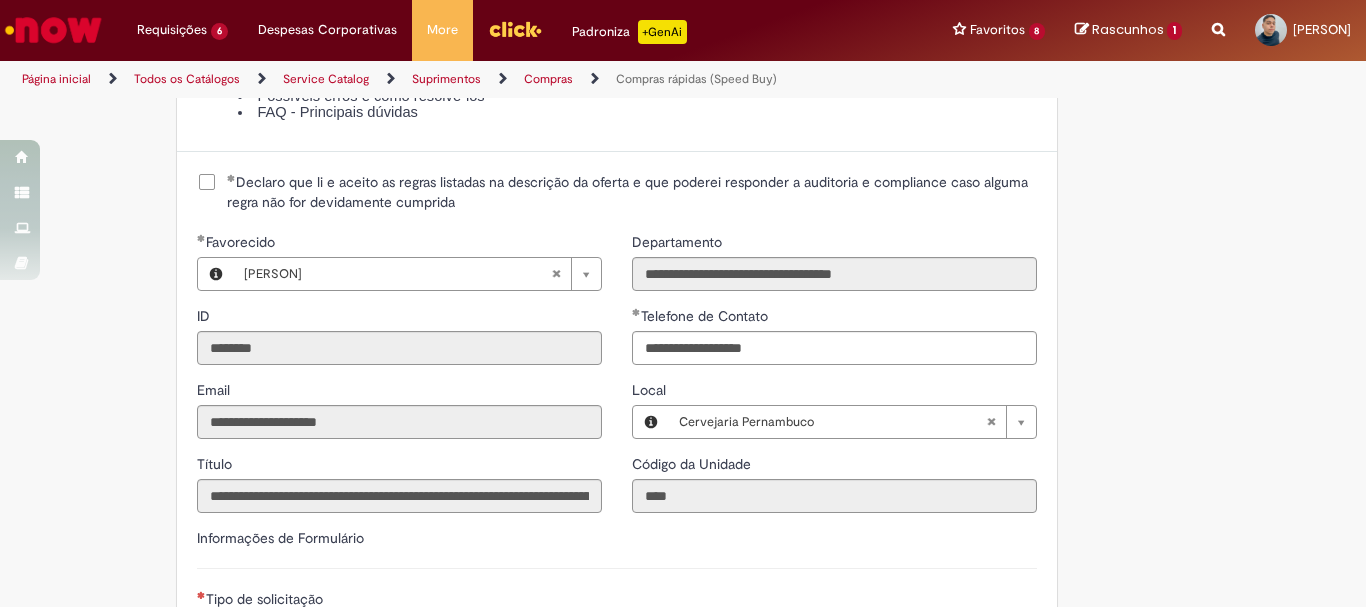 click on "Declaro que li e aceito as regras listadas na descrição da oferta e que poderei responder a auditoria e compliance caso alguma regra não for devidamente cumprida" at bounding box center (617, 192) 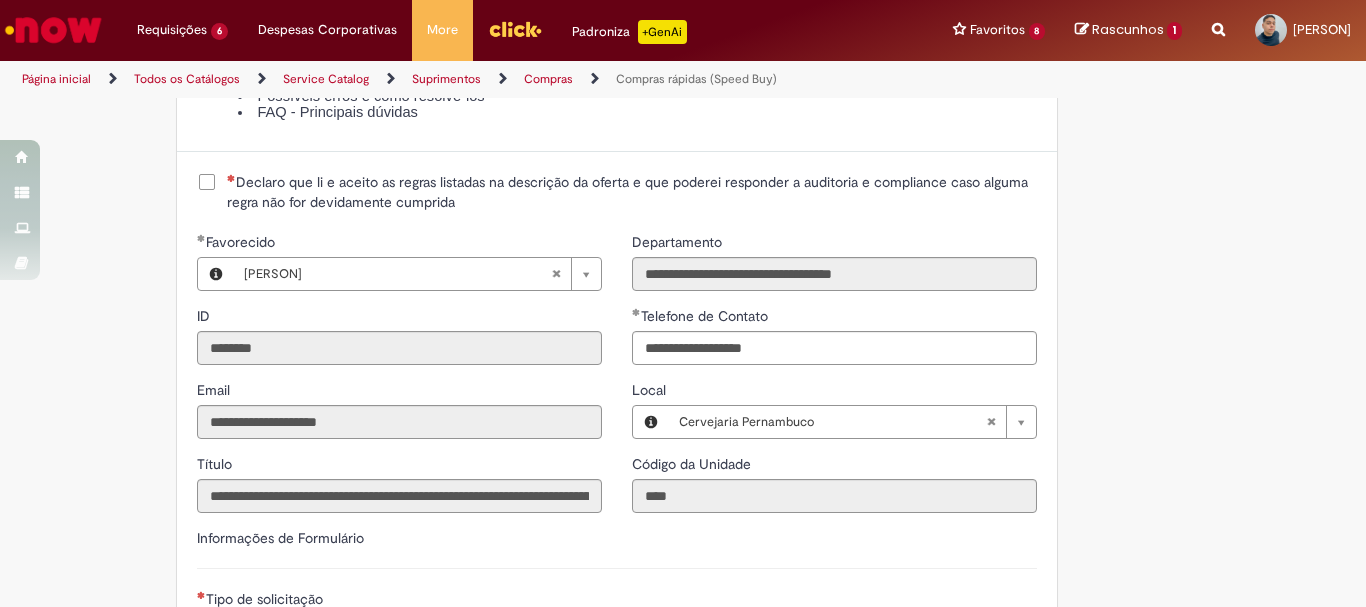 click on "Favorecido" at bounding box center (399, 244) 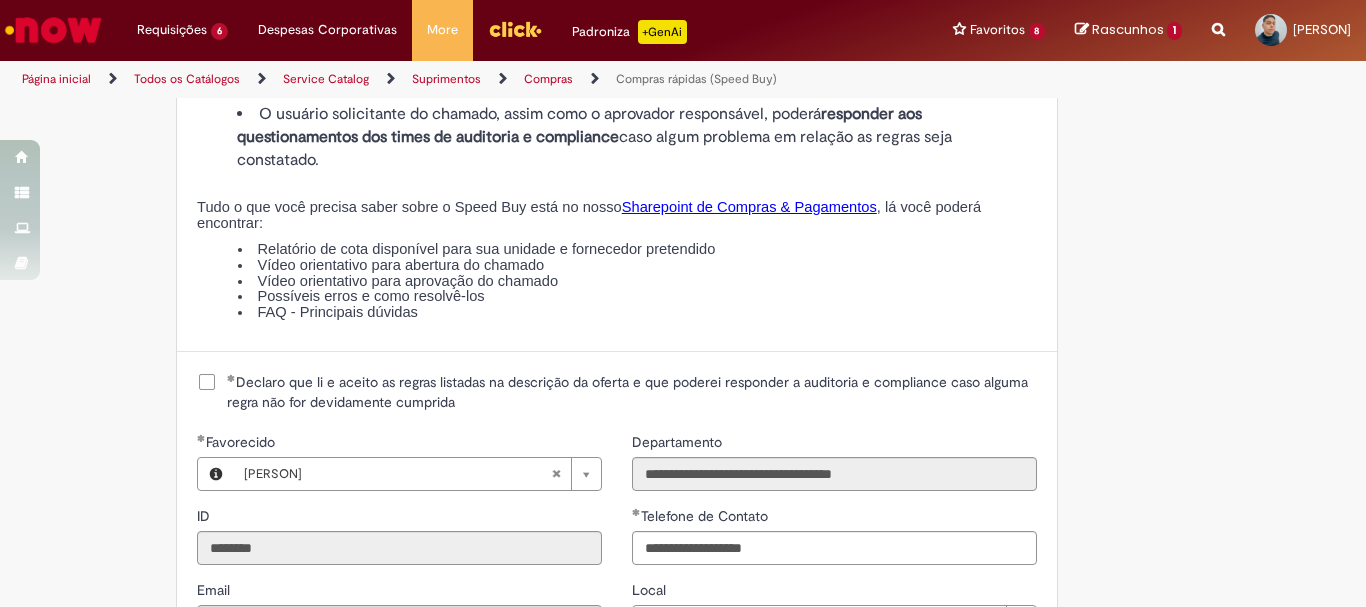 scroll, scrollTop: 2926, scrollLeft: 0, axis: vertical 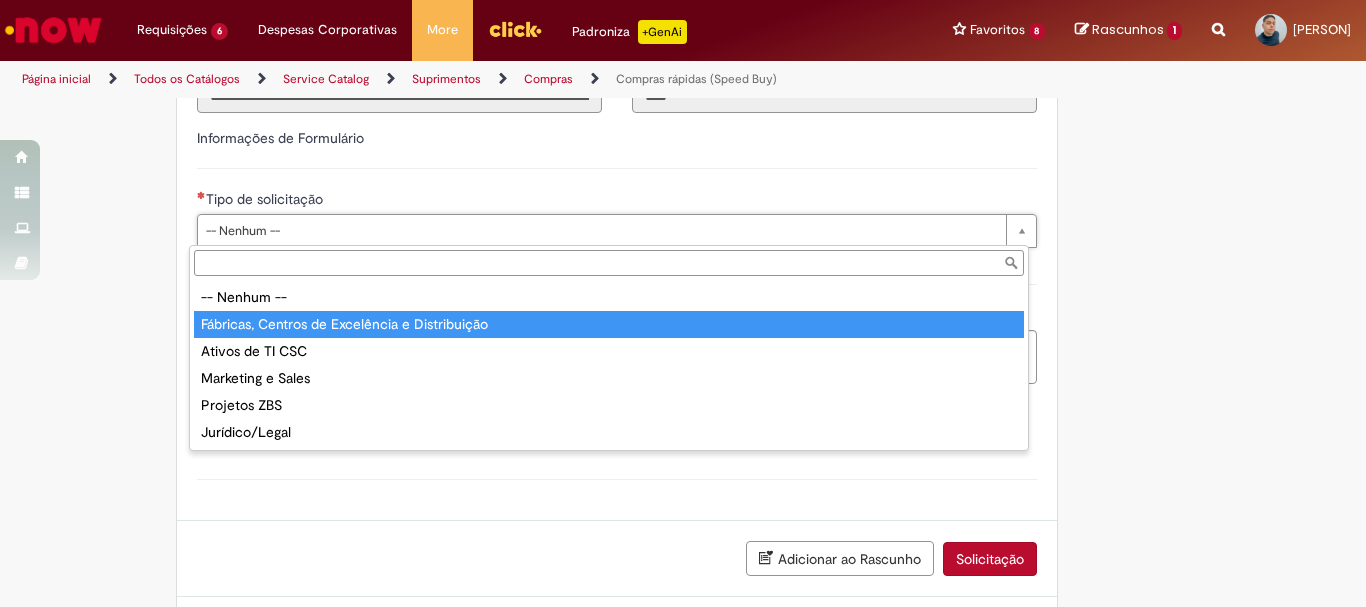 type on "**********" 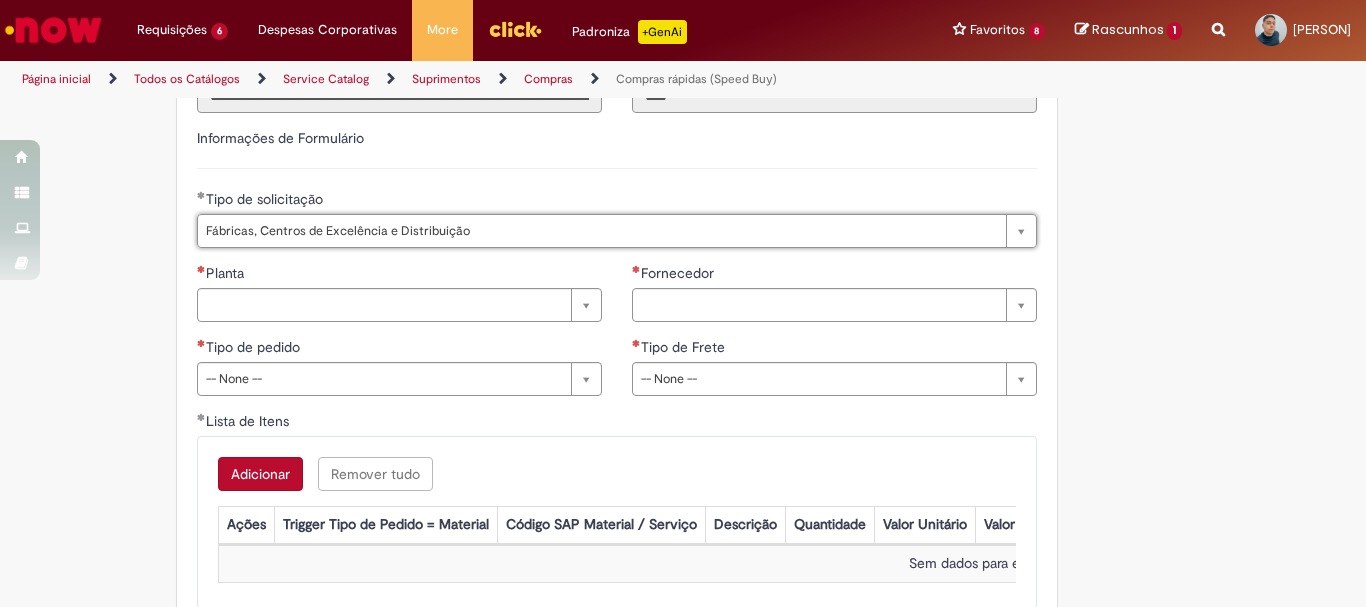 click on "**********" at bounding box center (399, 337) 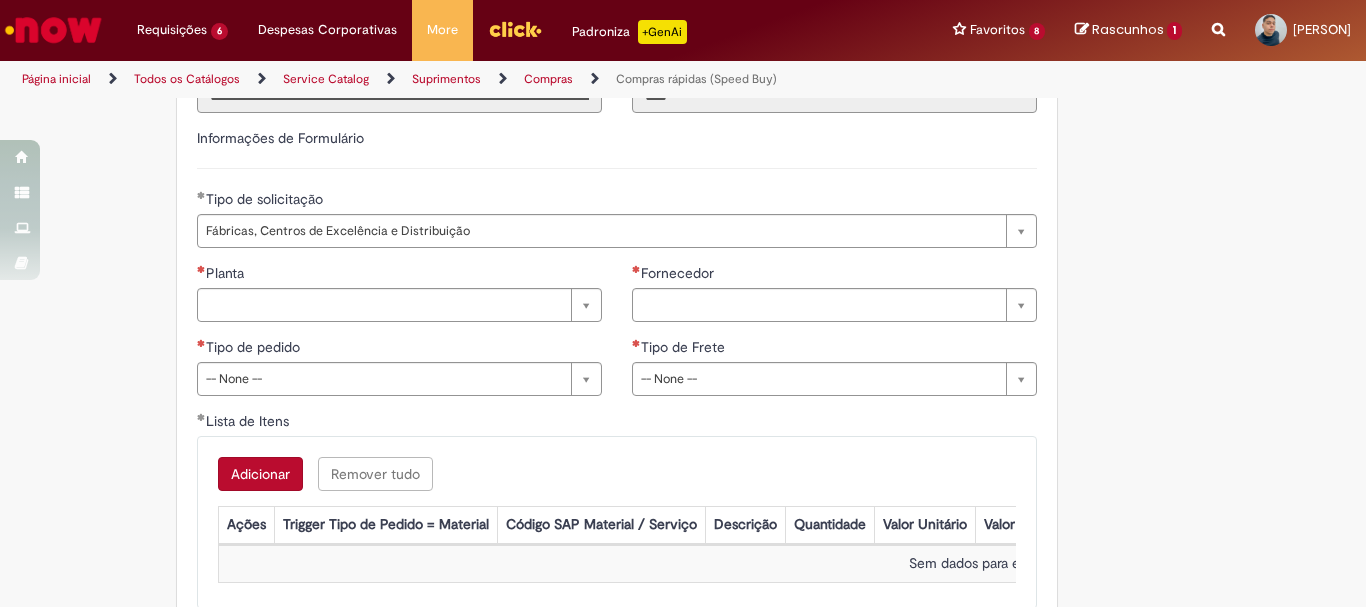 scroll, scrollTop: 3326, scrollLeft: 0, axis: vertical 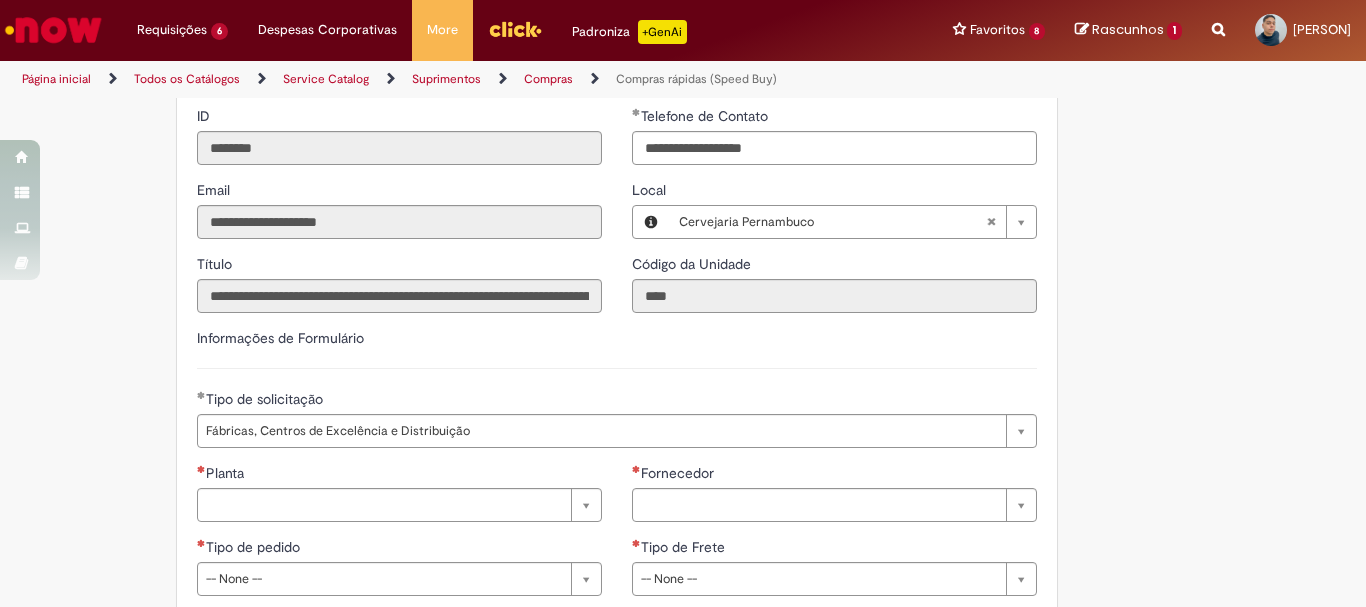 click on "Tipo de pedido" at bounding box center [399, 549] 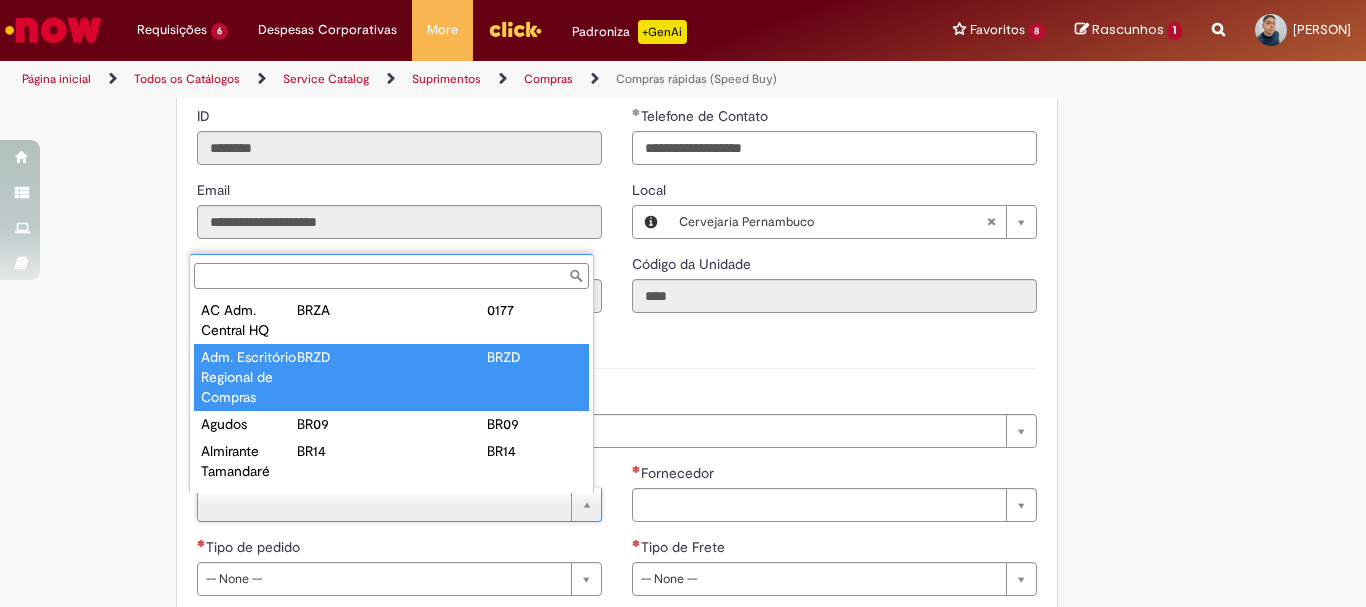 scroll, scrollTop: 0, scrollLeft: 0, axis: both 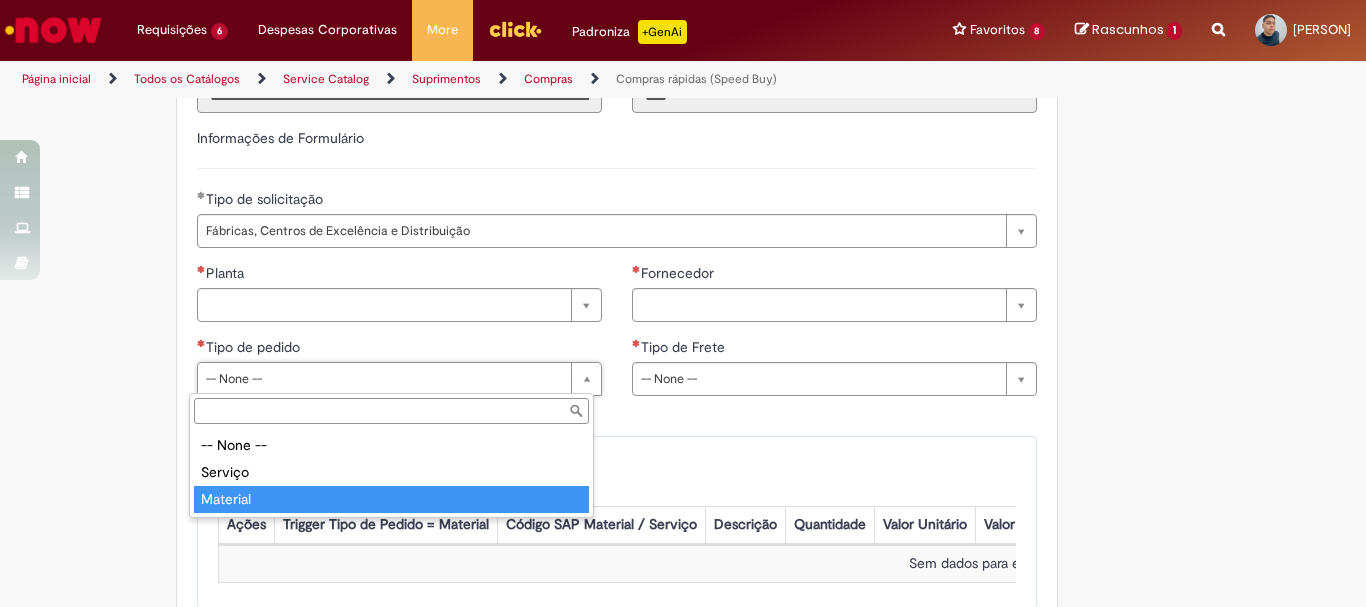 type on "********" 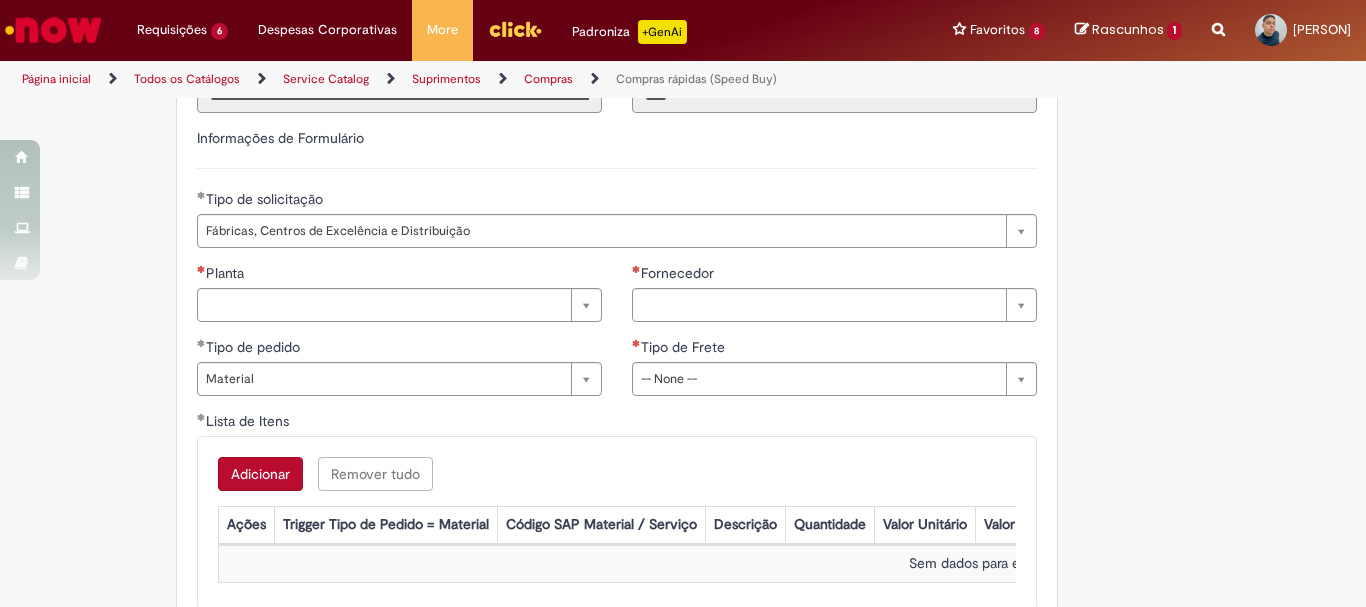 click on "Tipo de pedido" at bounding box center (399, 349) 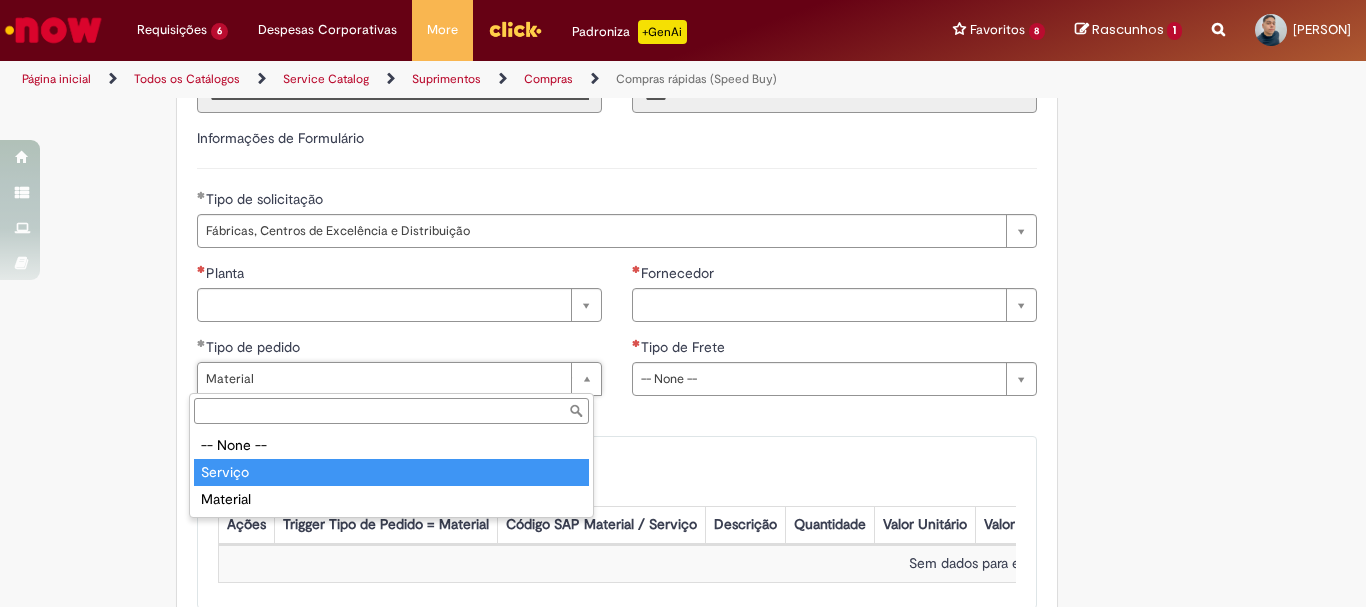 type on "*******" 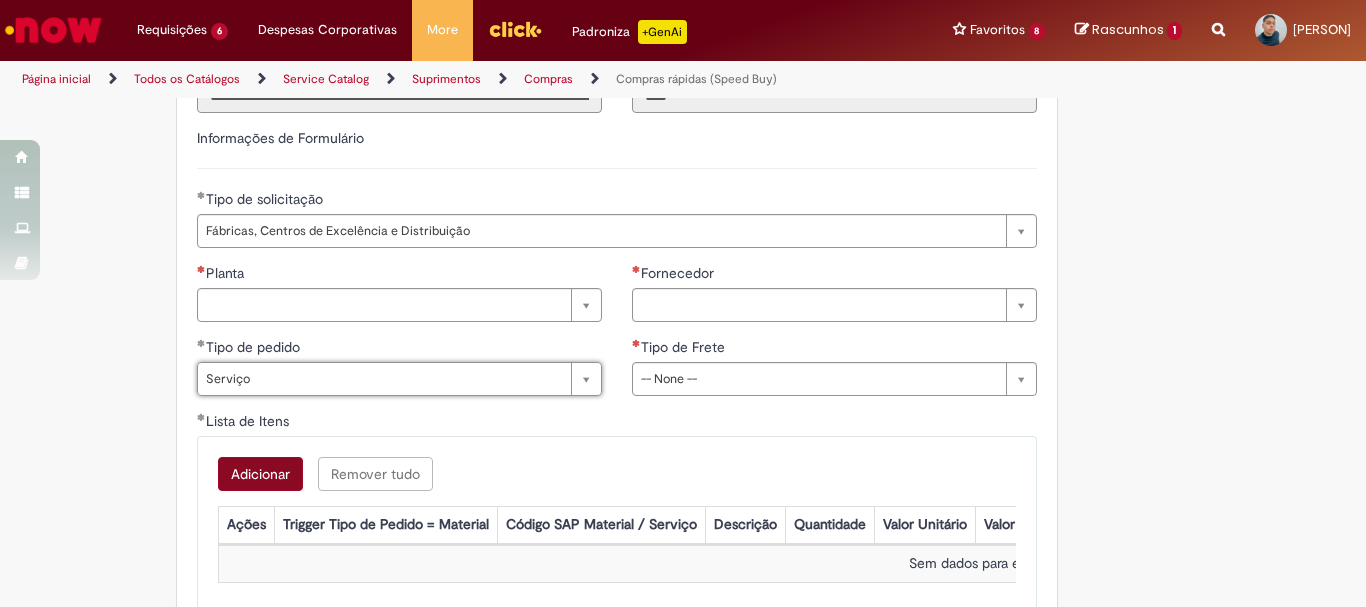 scroll, scrollTop: 0, scrollLeft: 47, axis: horizontal 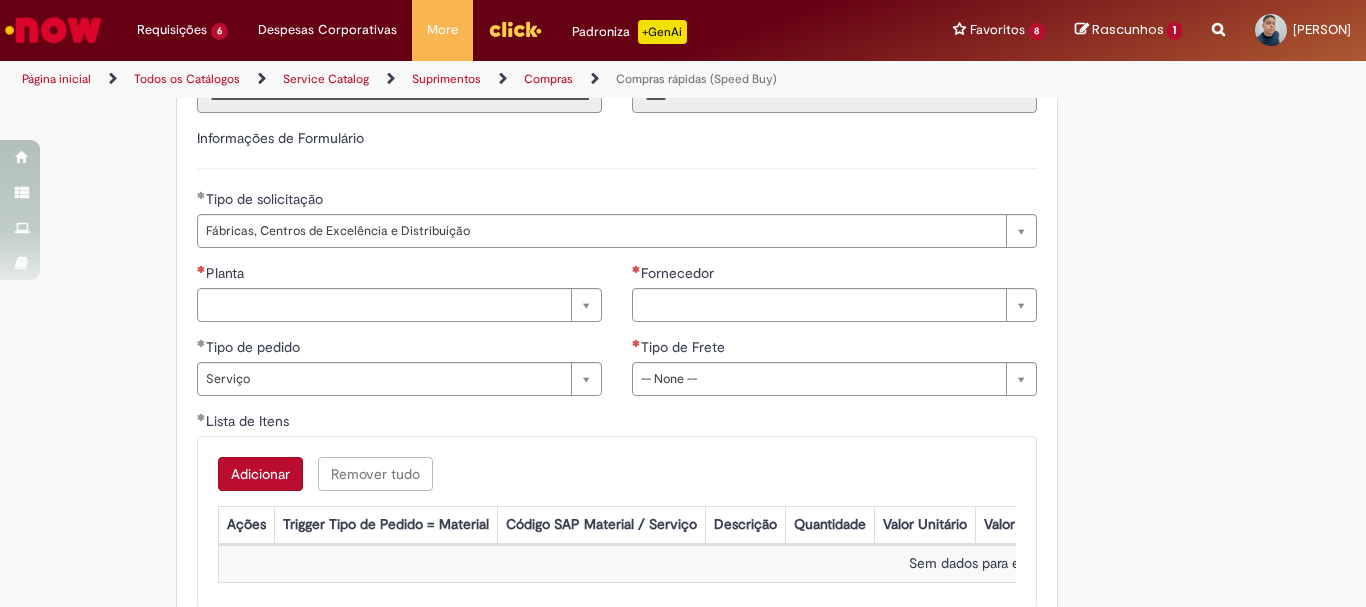 click on "**********" at bounding box center (617, 195) 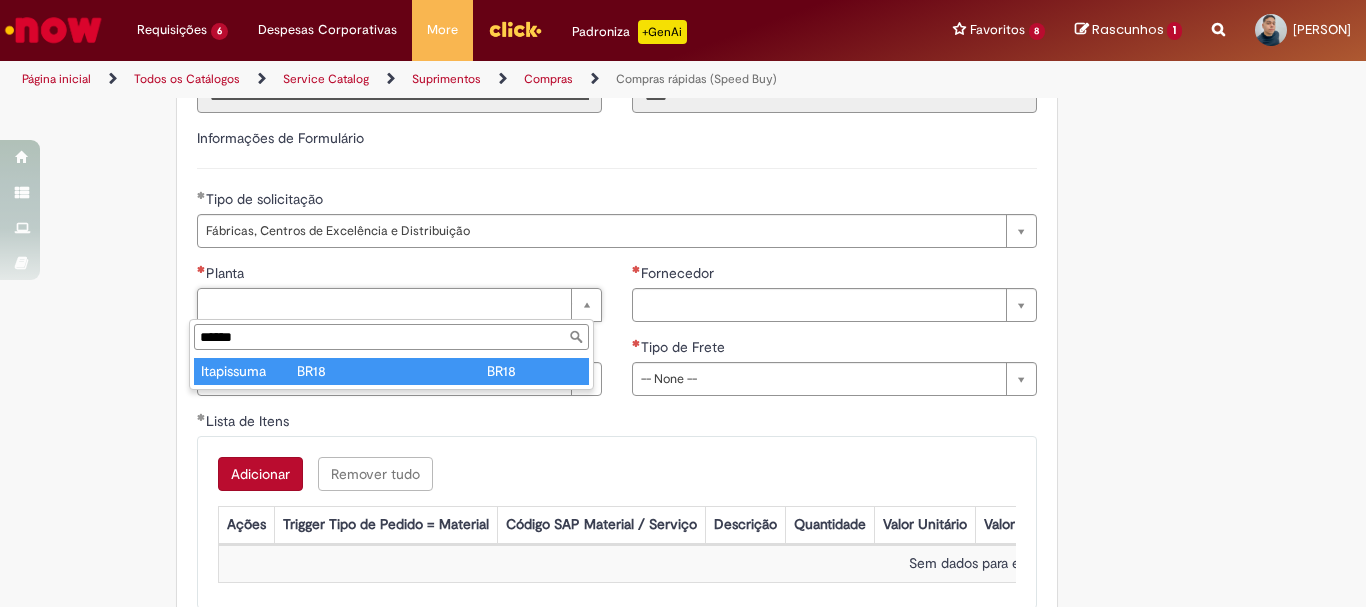 type on "******" 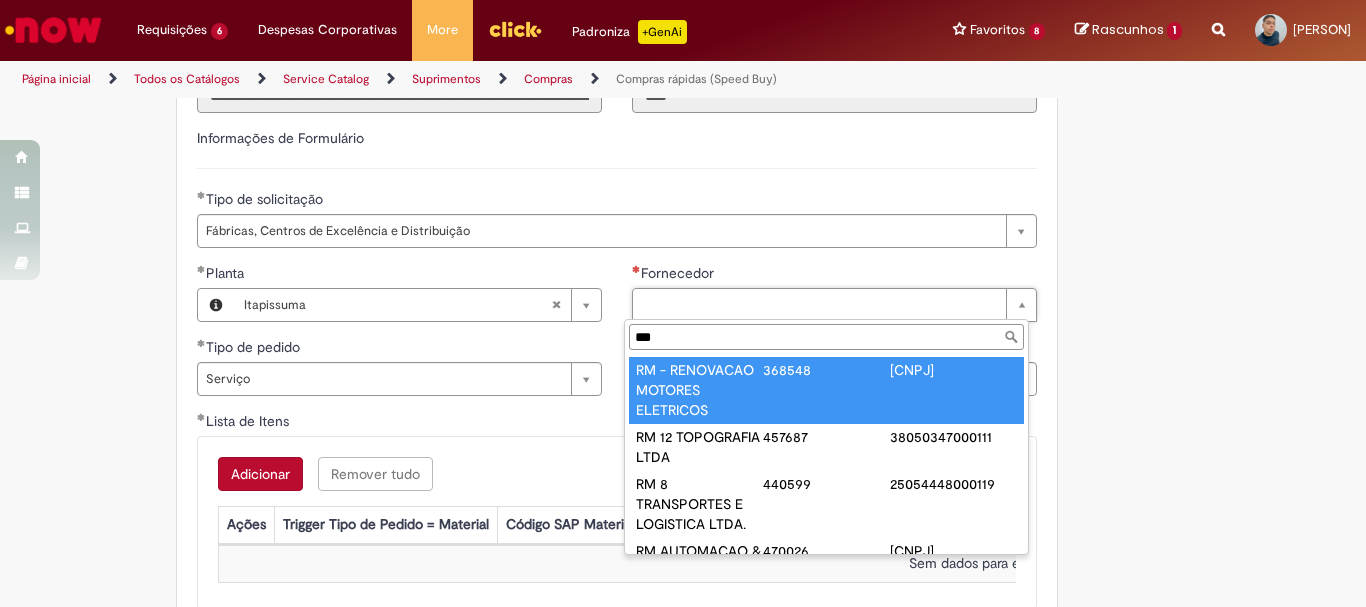 scroll, scrollTop: 0, scrollLeft: 0, axis: both 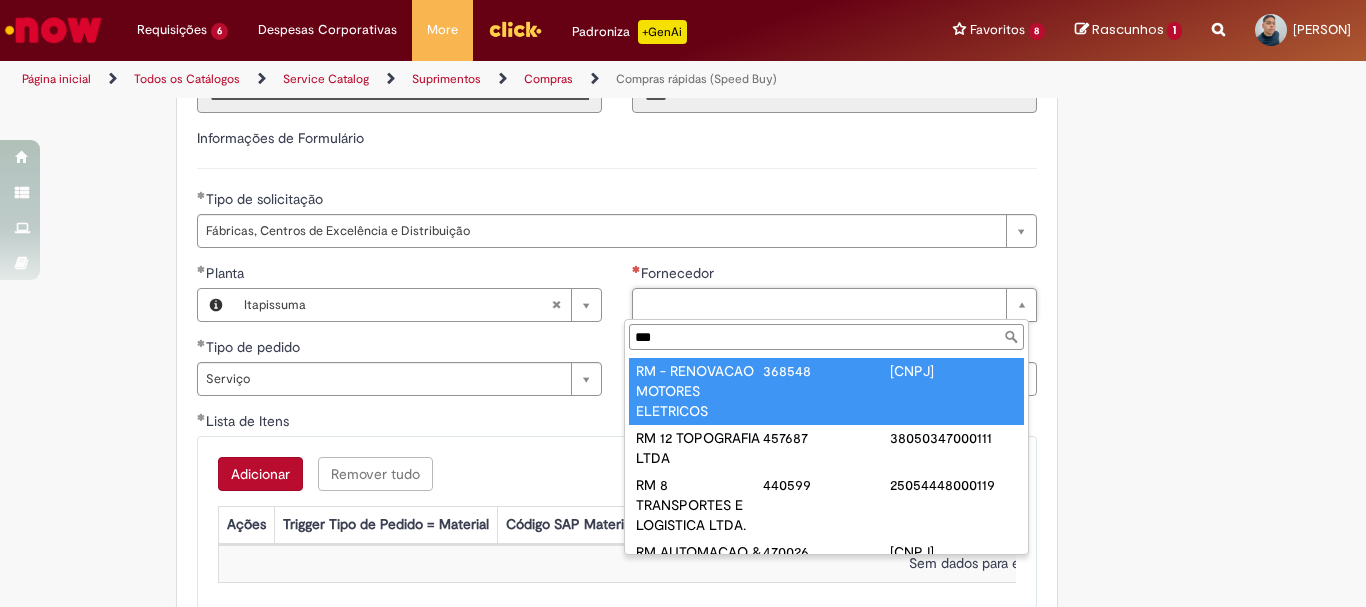 type on "**" 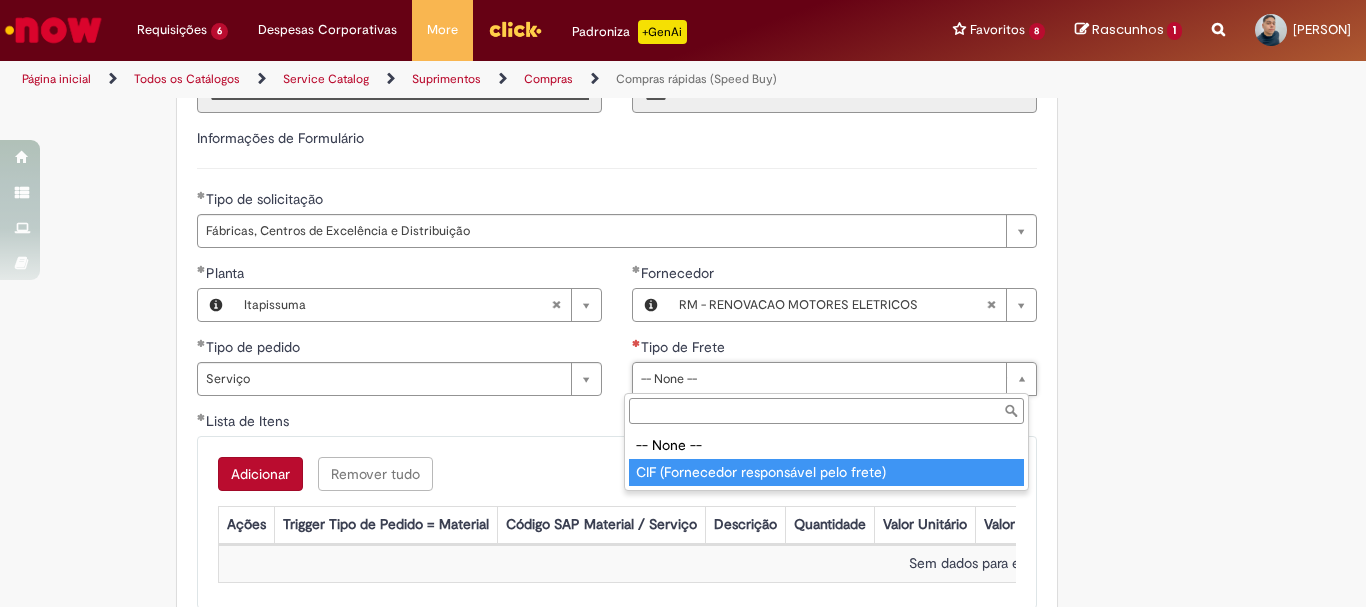 type on "**********" 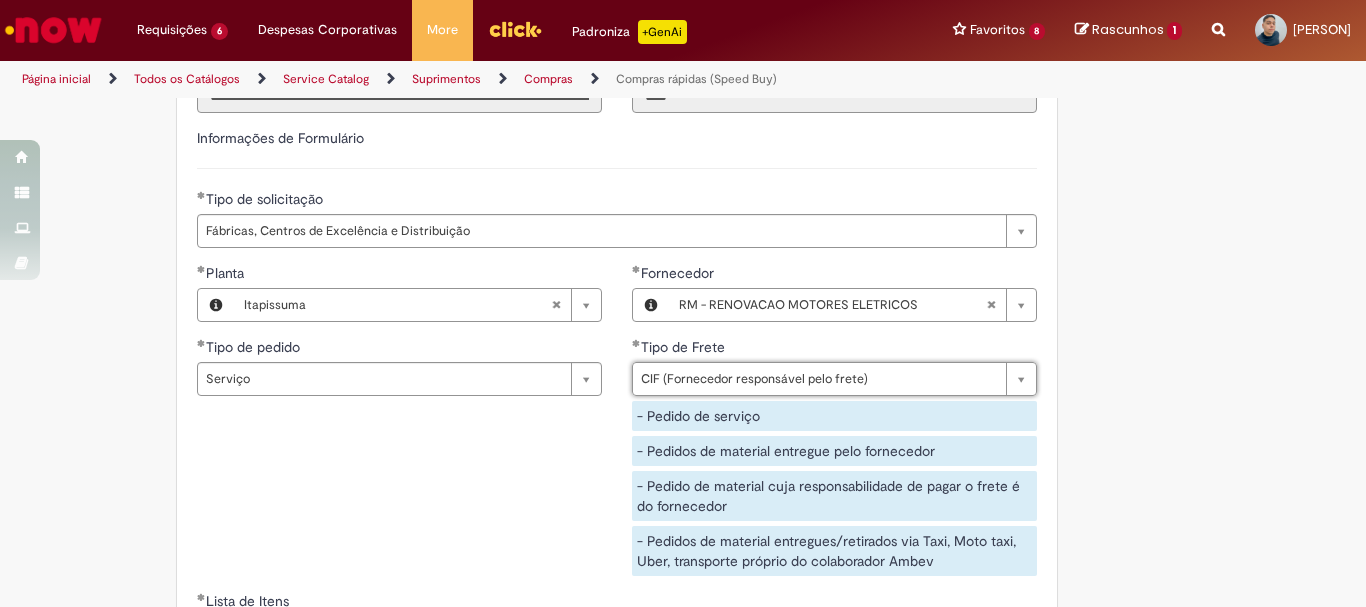 click on "**********" at bounding box center [617, 427] 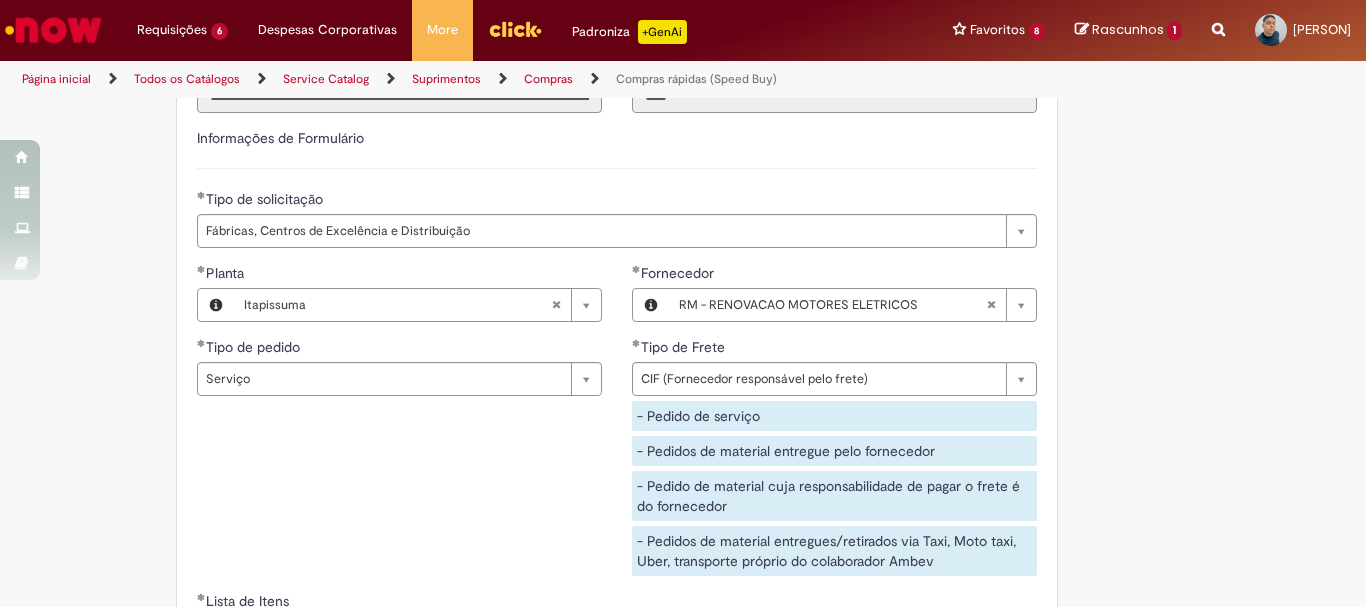 scroll, scrollTop: 3326, scrollLeft: 0, axis: vertical 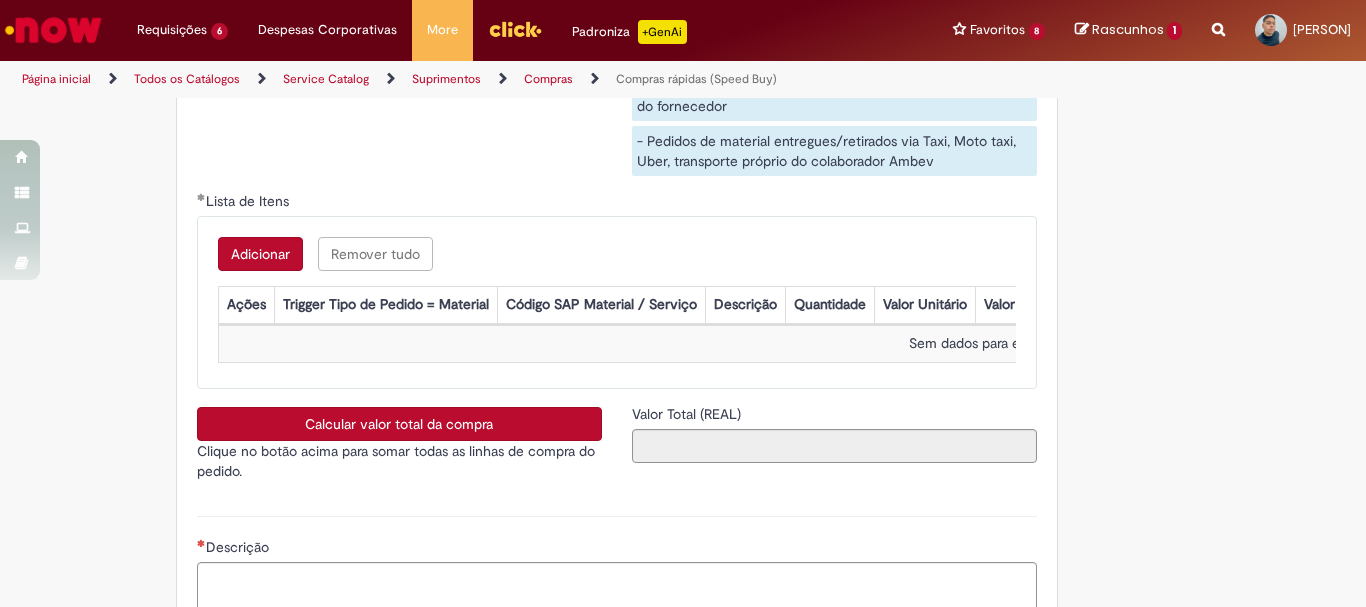 click on "Adicionar" at bounding box center [260, 254] 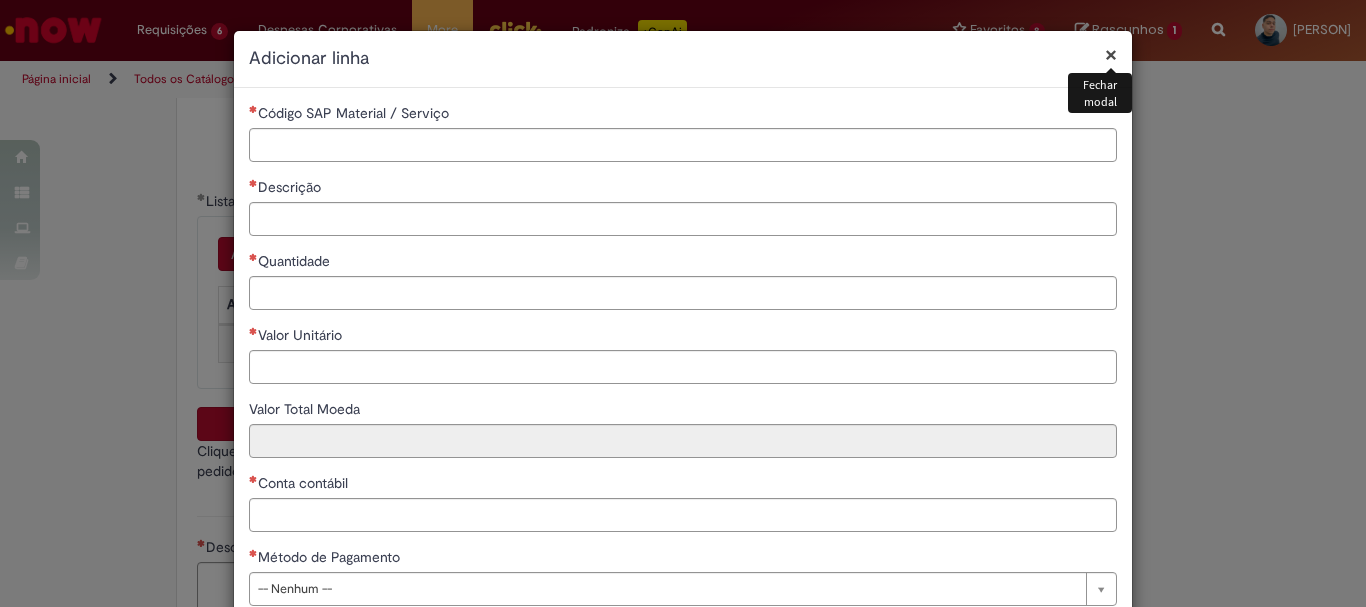 drag, startPoint x: 346, startPoint y: 165, endPoint x: 366, endPoint y: 249, distance: 86.34813 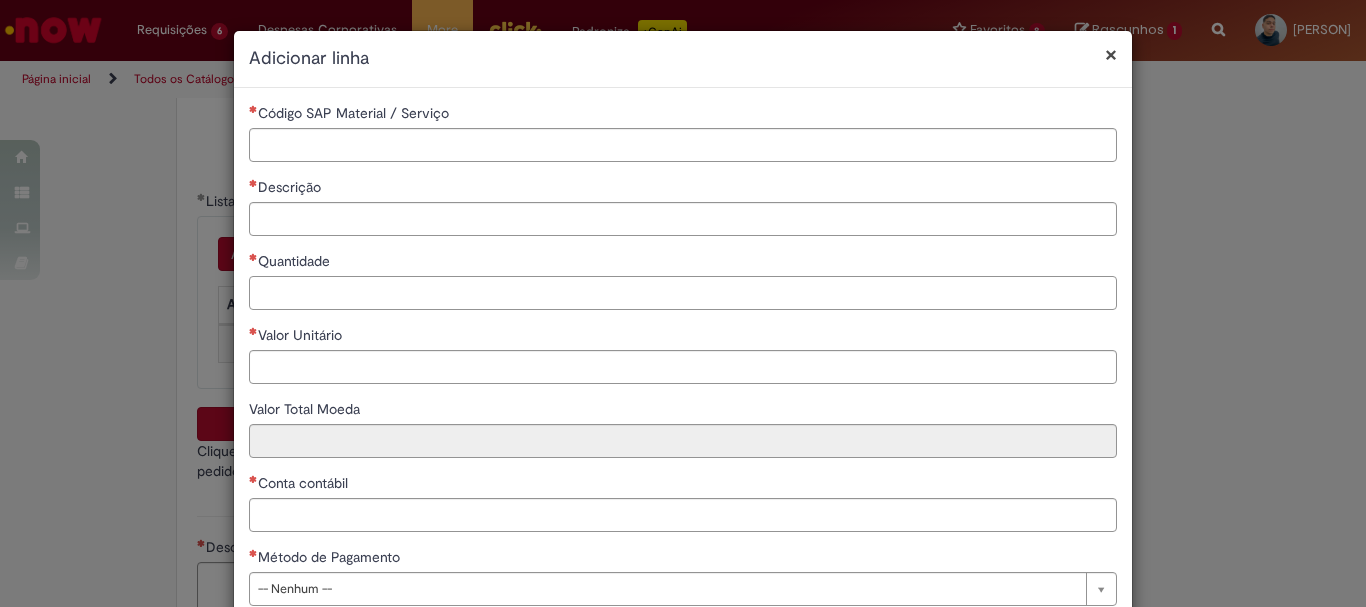 click on "Quantidade" at bounding box center (683, 293) 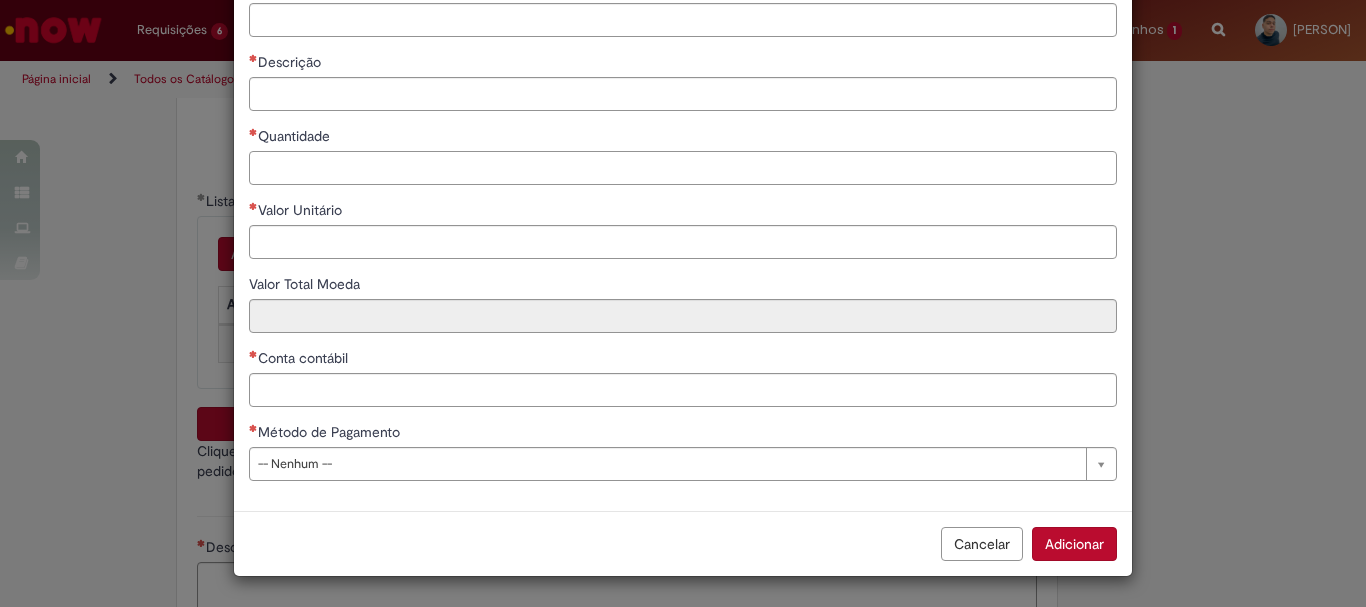 scroll, scrollTop: 0, scrollLeft: 0, axis: both 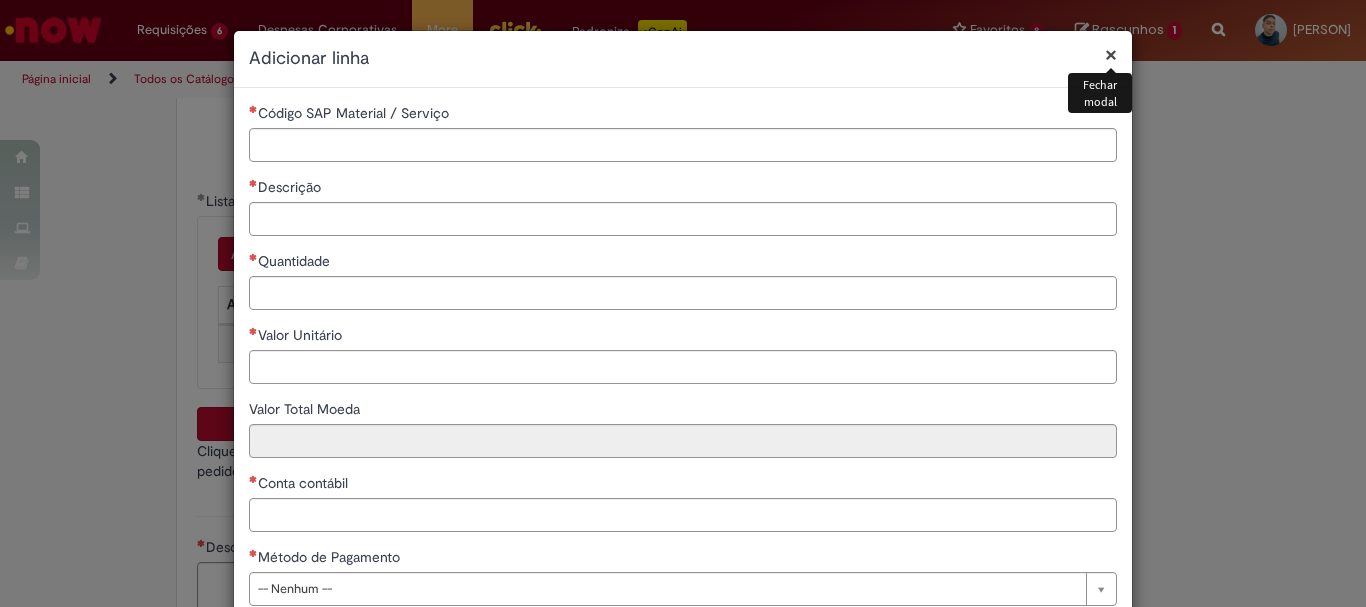click on "×" at bounding box center (1111, 54) 